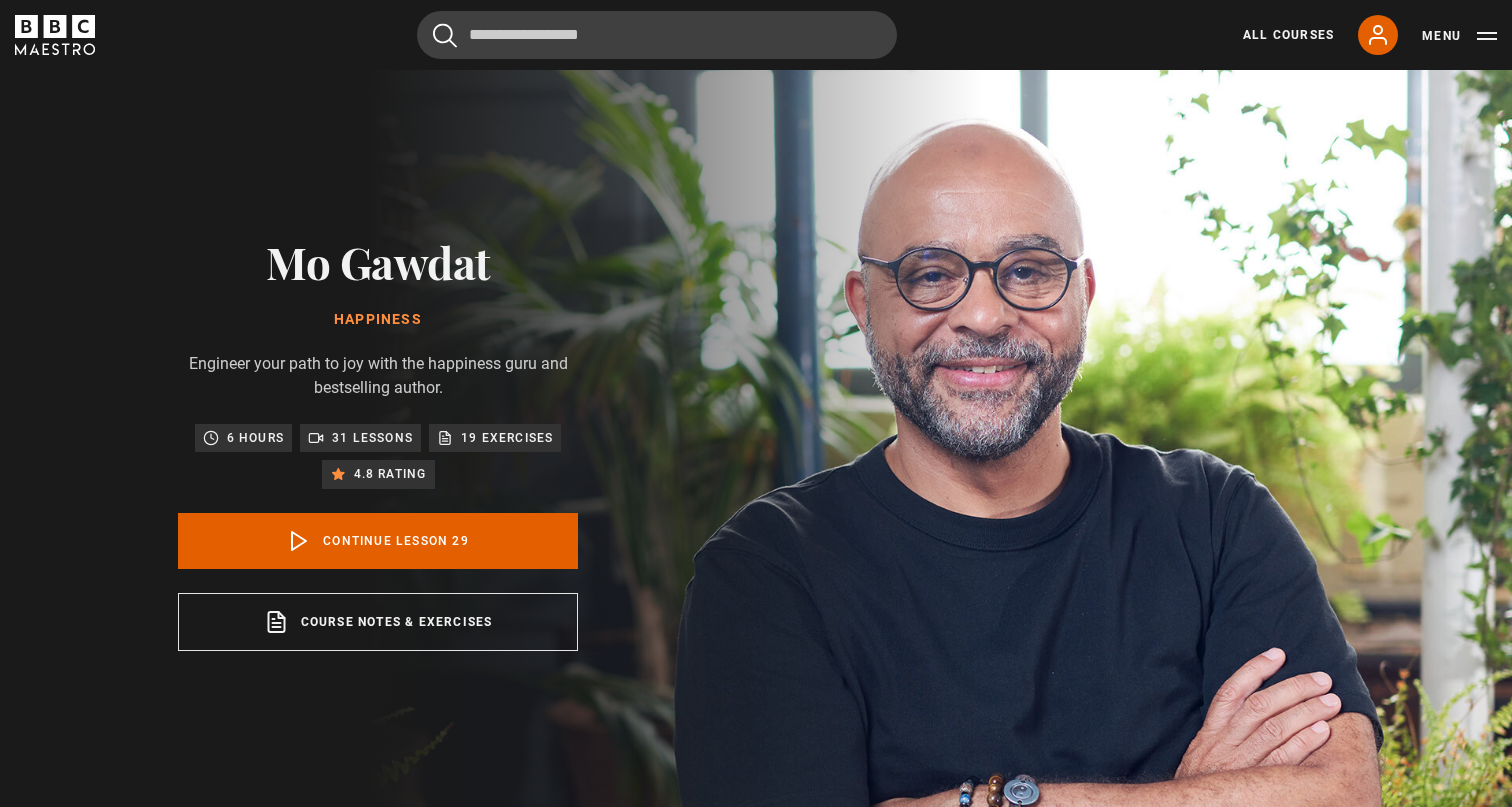 scroll, scrollTop: 1158, scrollLeft: 0, axis: vertical 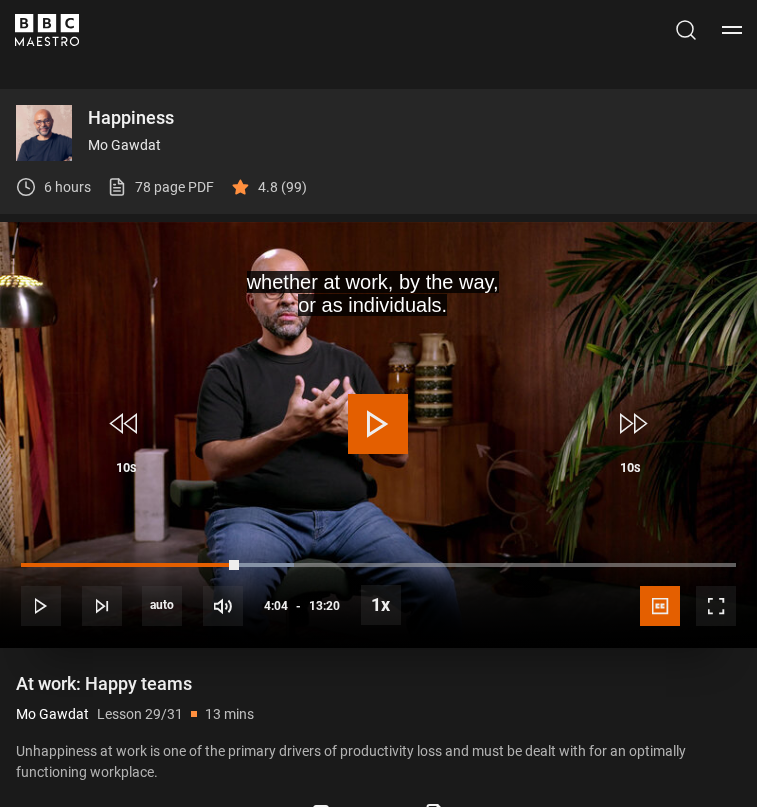 click at bounding box center [378, 435] 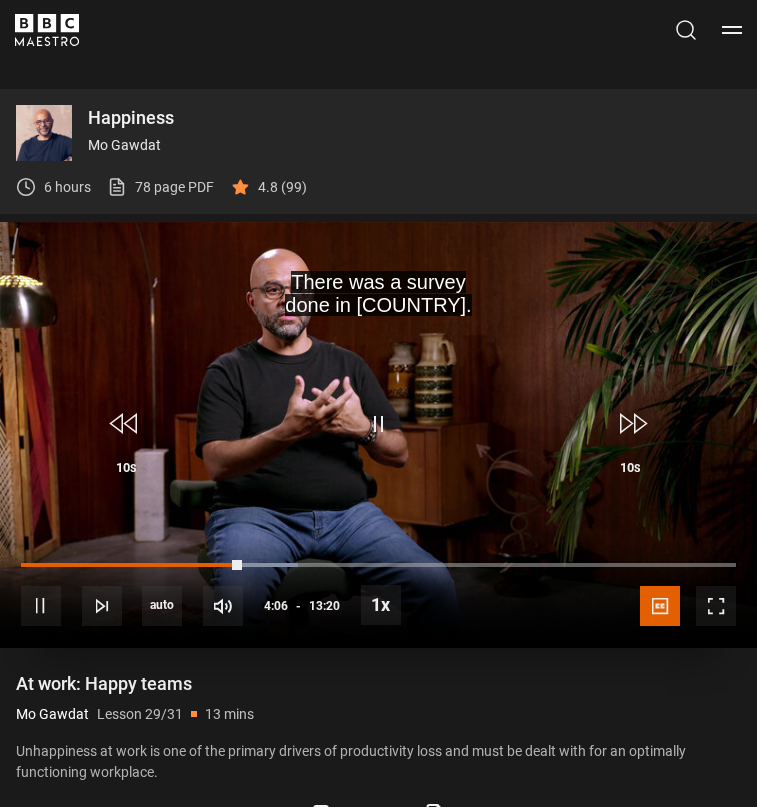 click at bounding box center (378, 435) 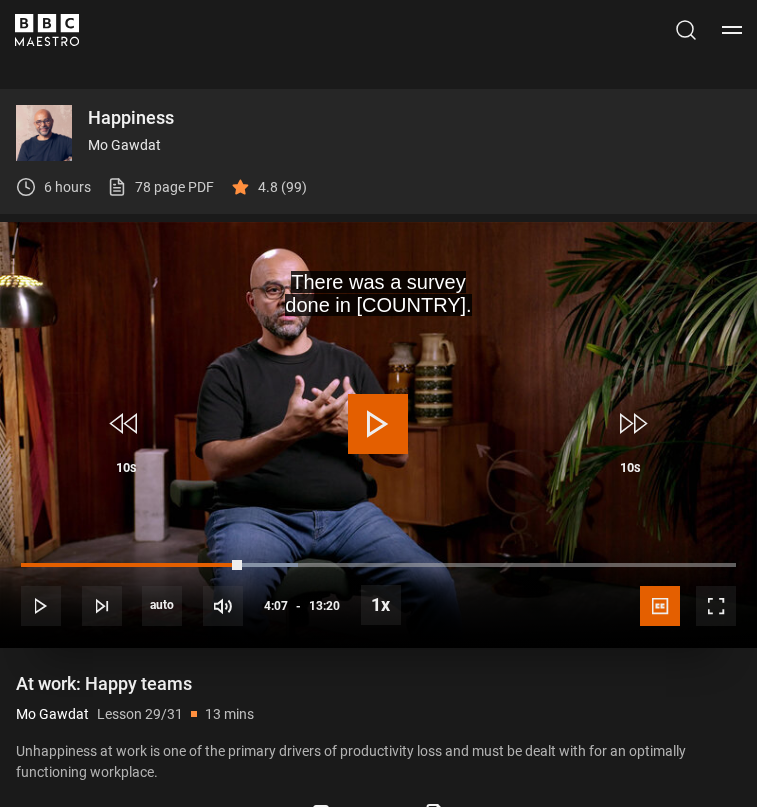 click at bounding box center (378, 435) 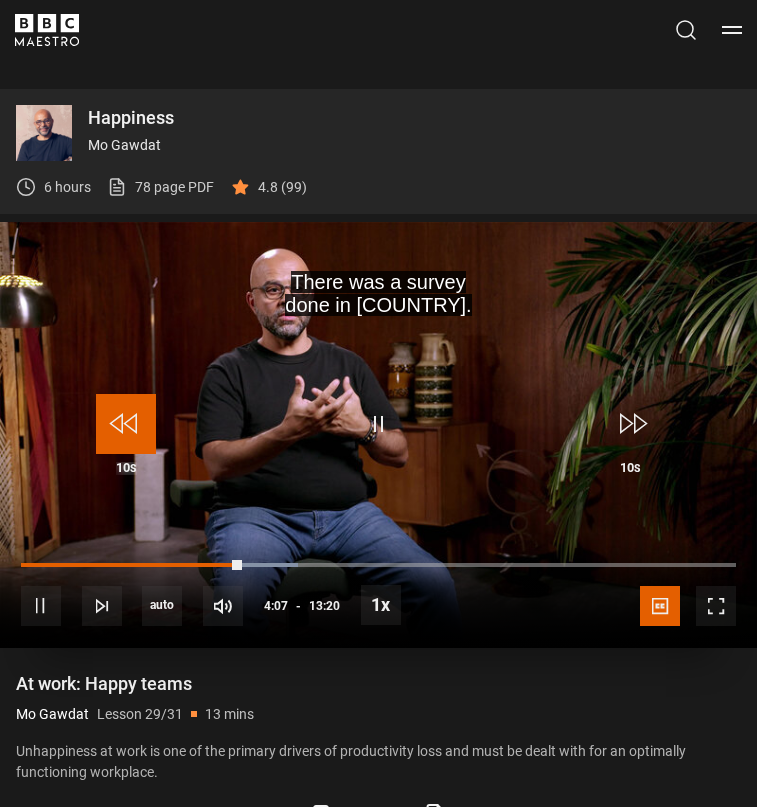 click at bounding box center (126, 424) 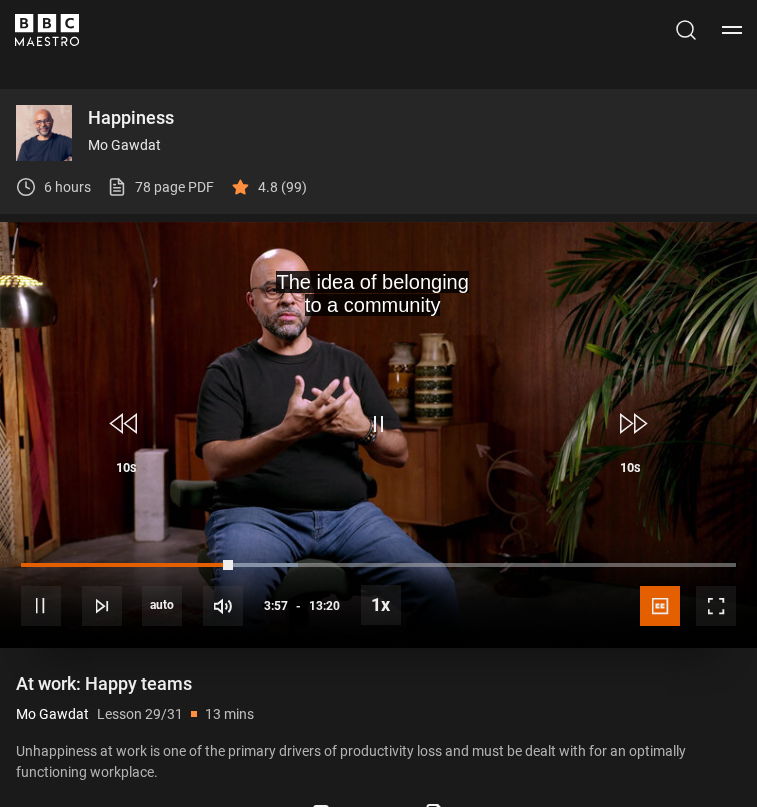 click at bounding box center (126, 424) 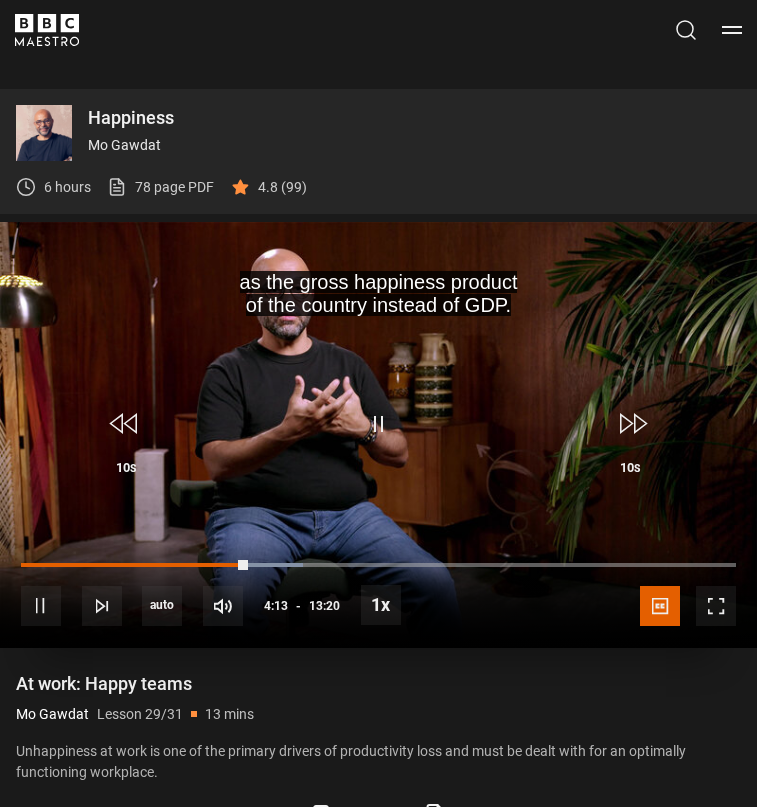 click at bounding box center (378, 435) 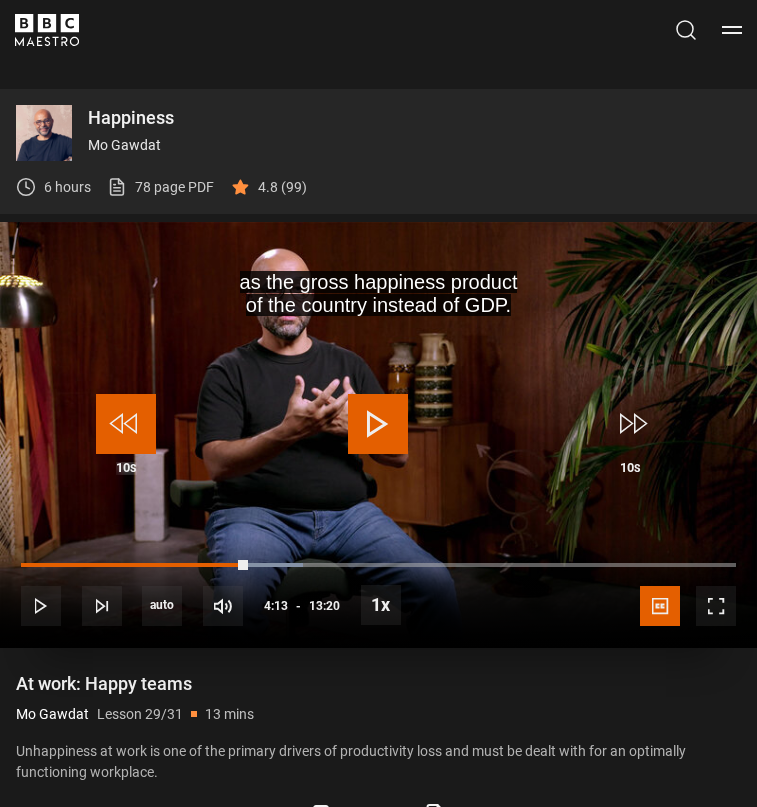 click at bounding box center (126, 424) 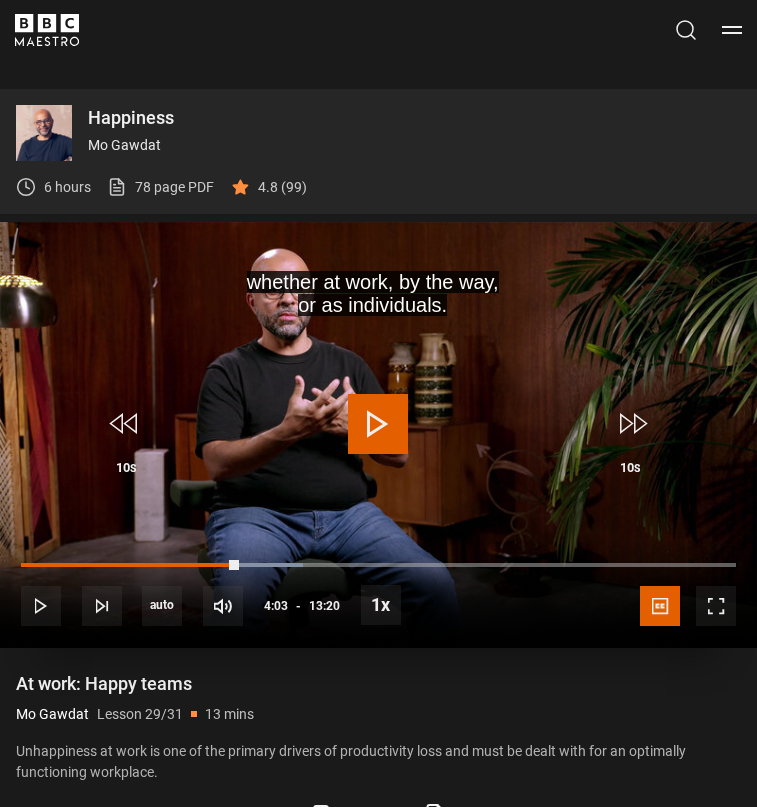 click at bounding box center (126, 424) 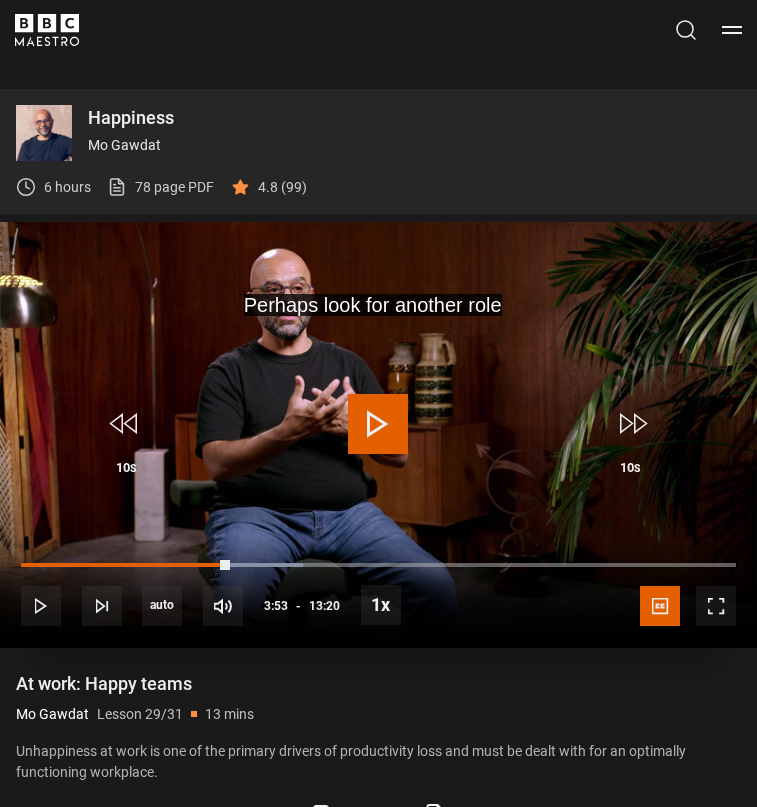 click at bounding box center [378, 424] 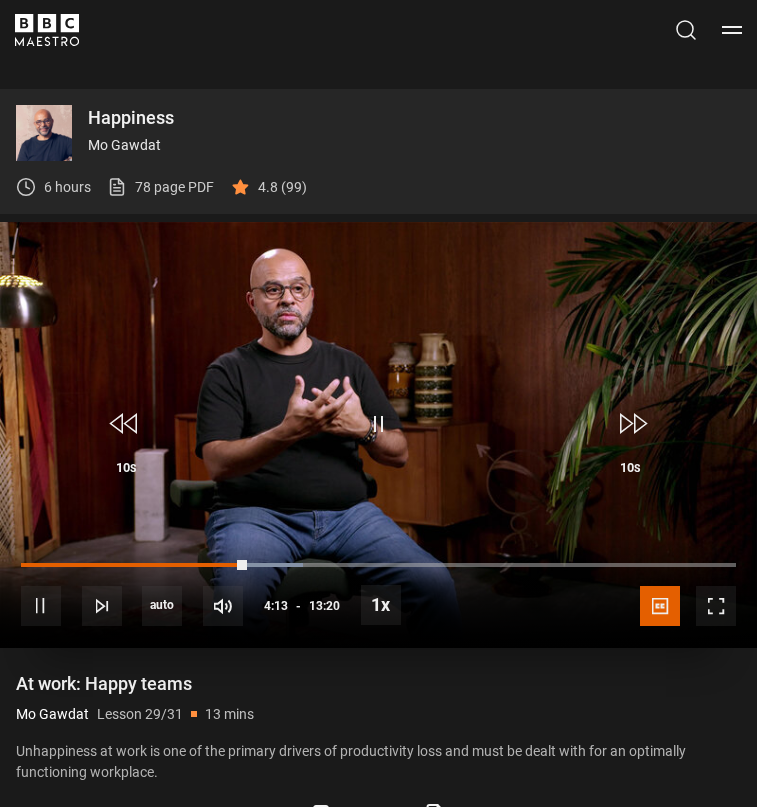 click at bounding box center [378, 424] 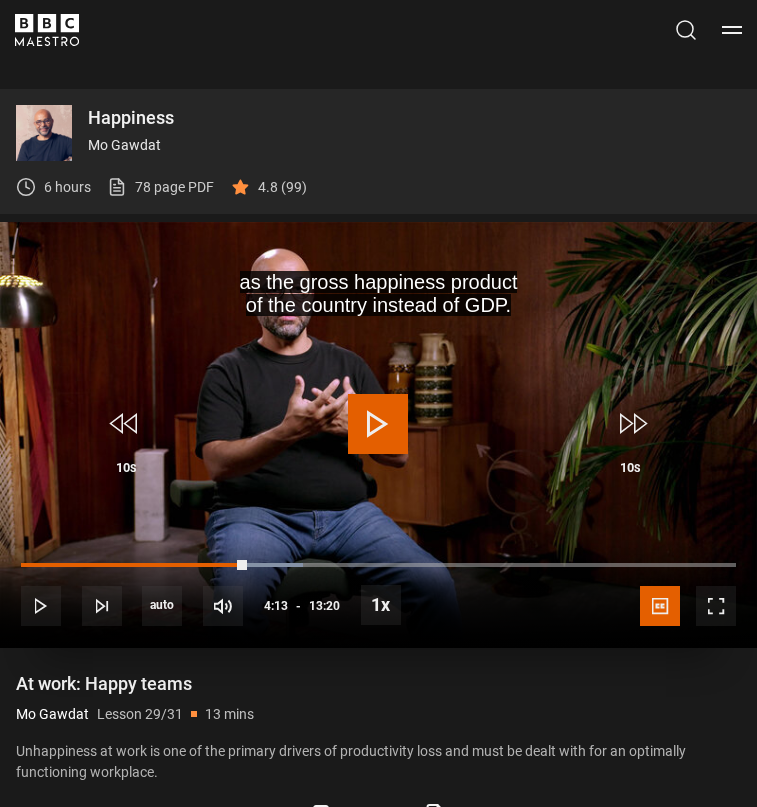 click at bounding box center [378, 435] 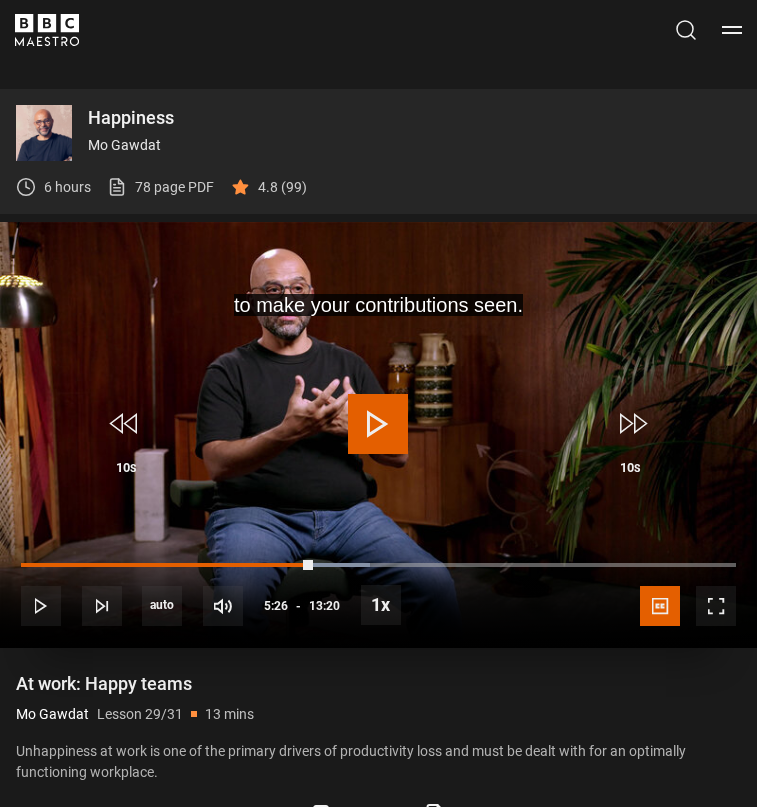 click at bounding box center [378, 424] 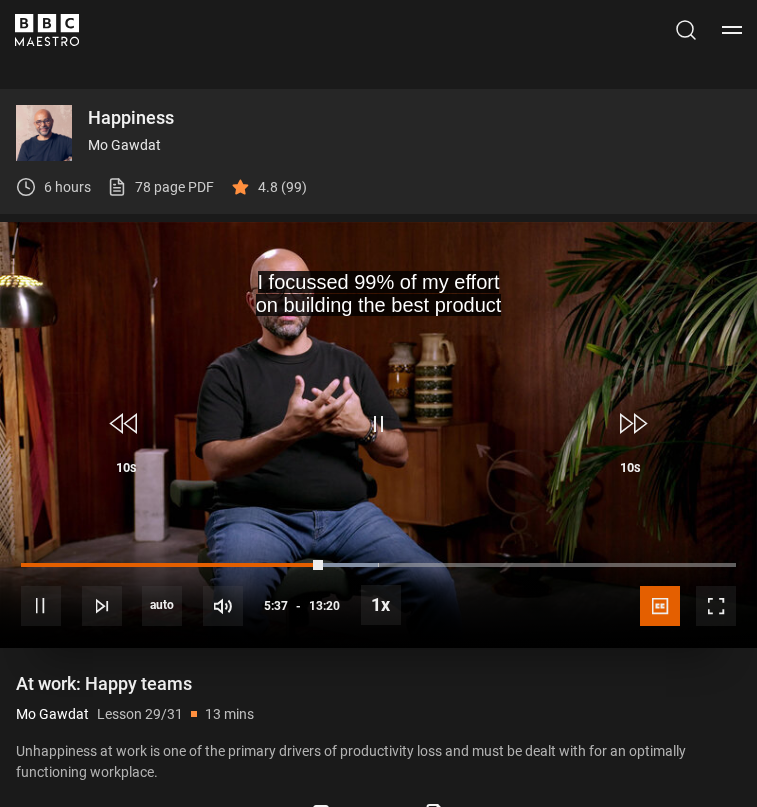 click at bounding box center (378, 424) 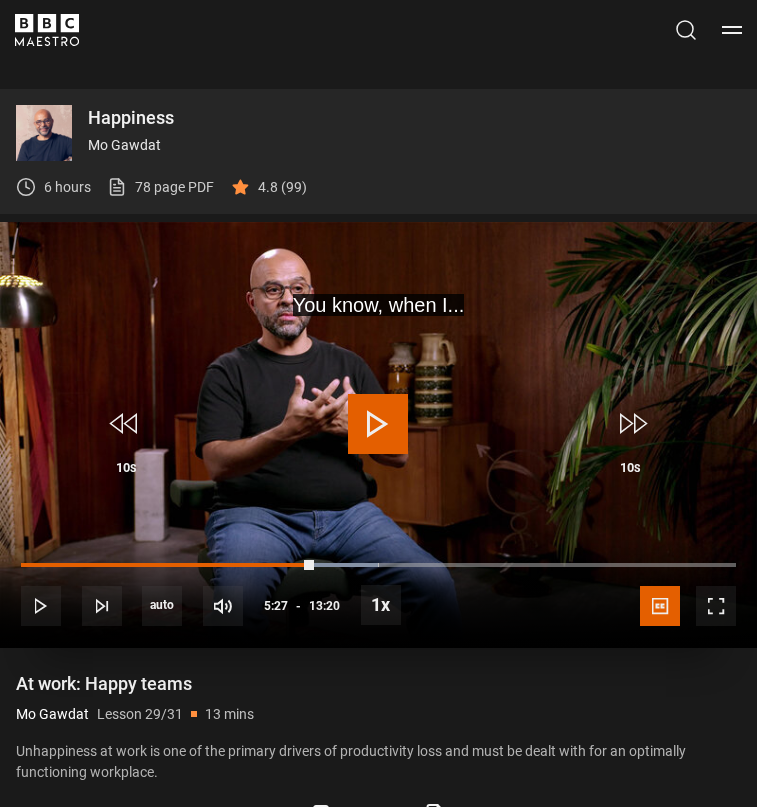 click at bounding box center (378, 424) 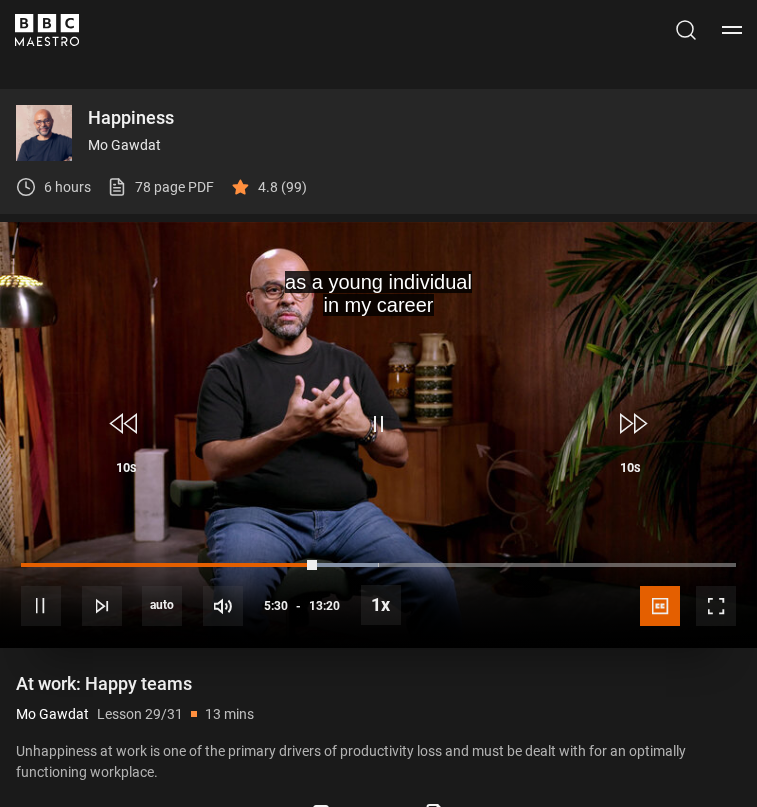 click at bounding box center [378, 424] 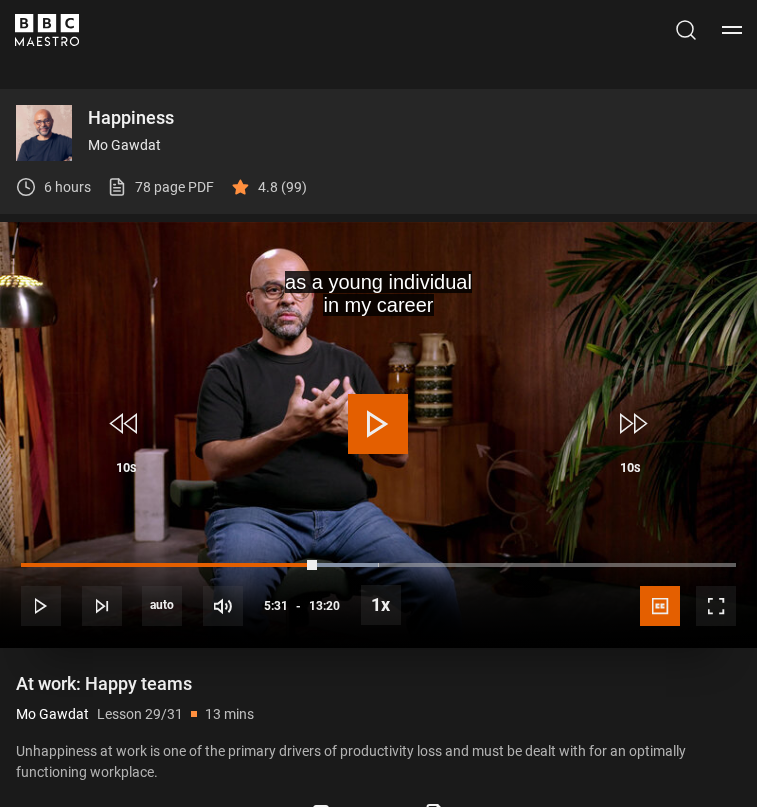 click at bounding box center [378, 424] 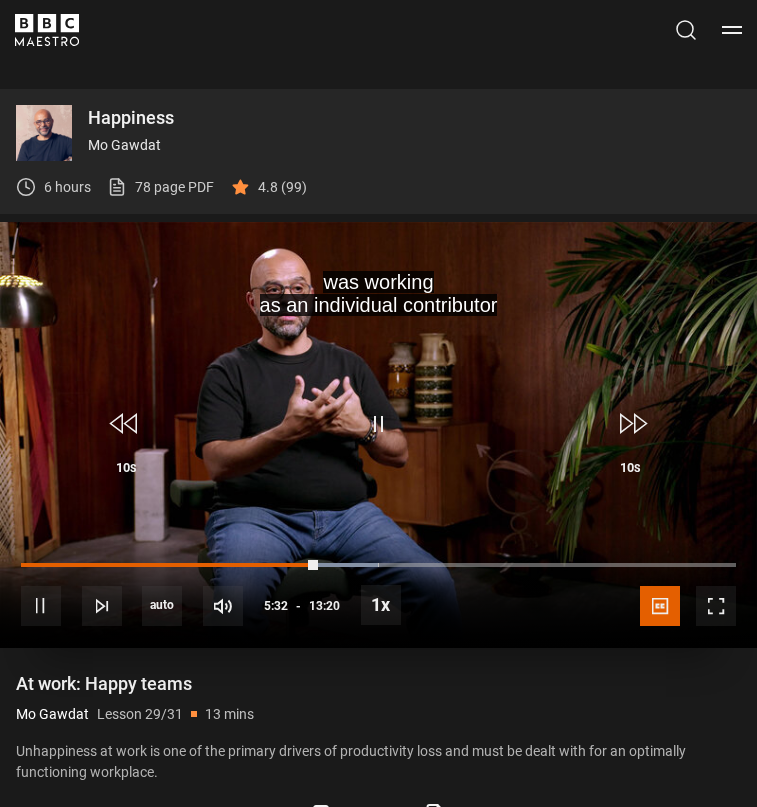 click at bounding box center [126, 424] 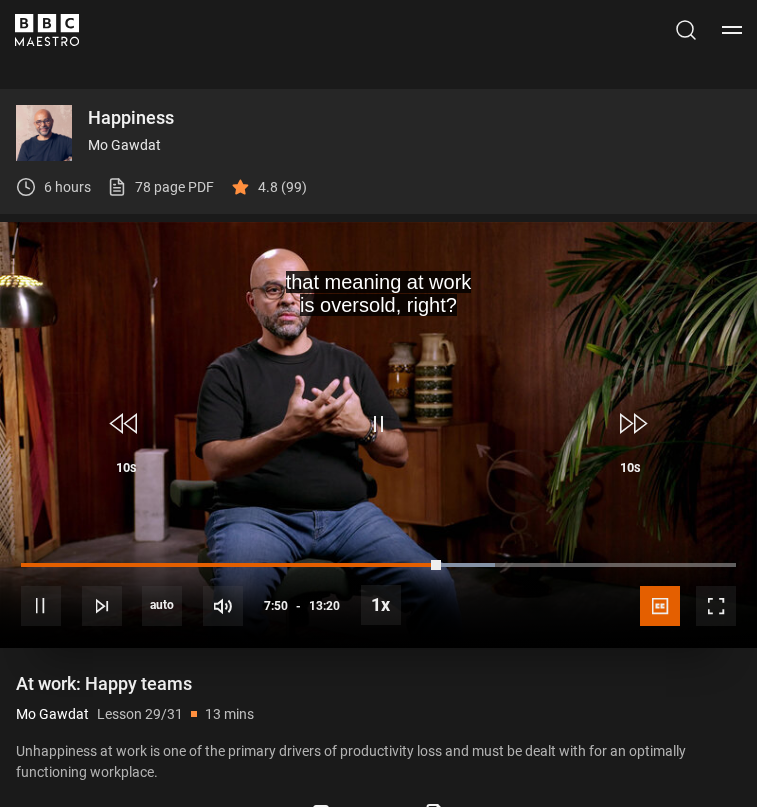 click at bounding box center (126, 424) 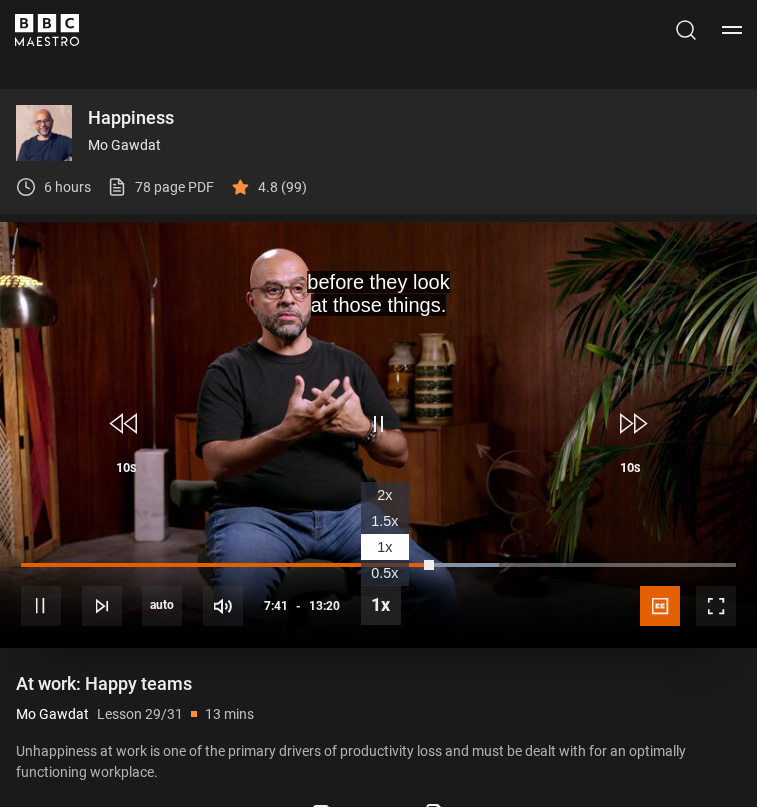click at bounding box center (381, 605) 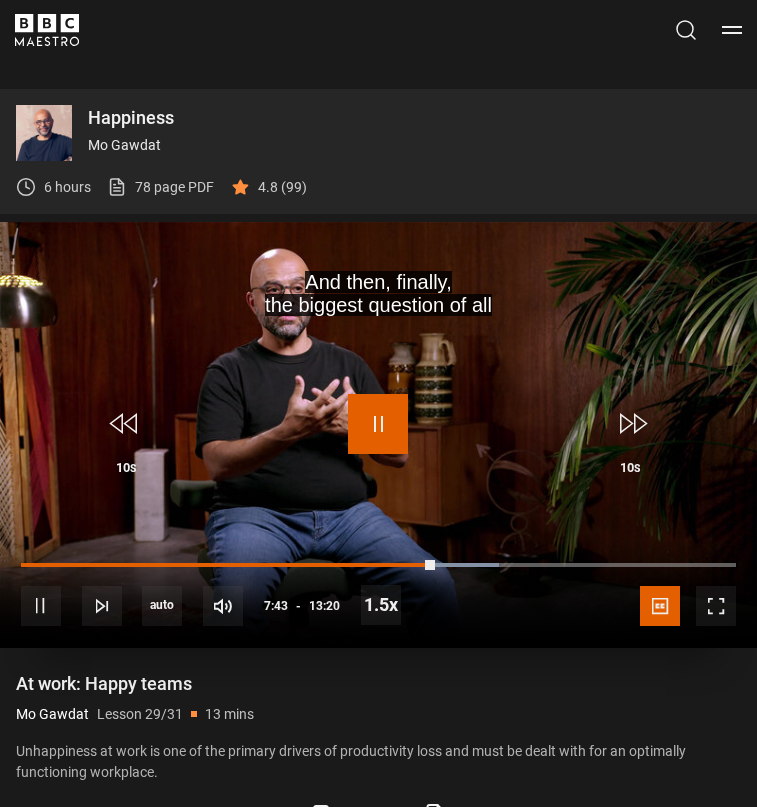 click at bounding box center (378, 424) 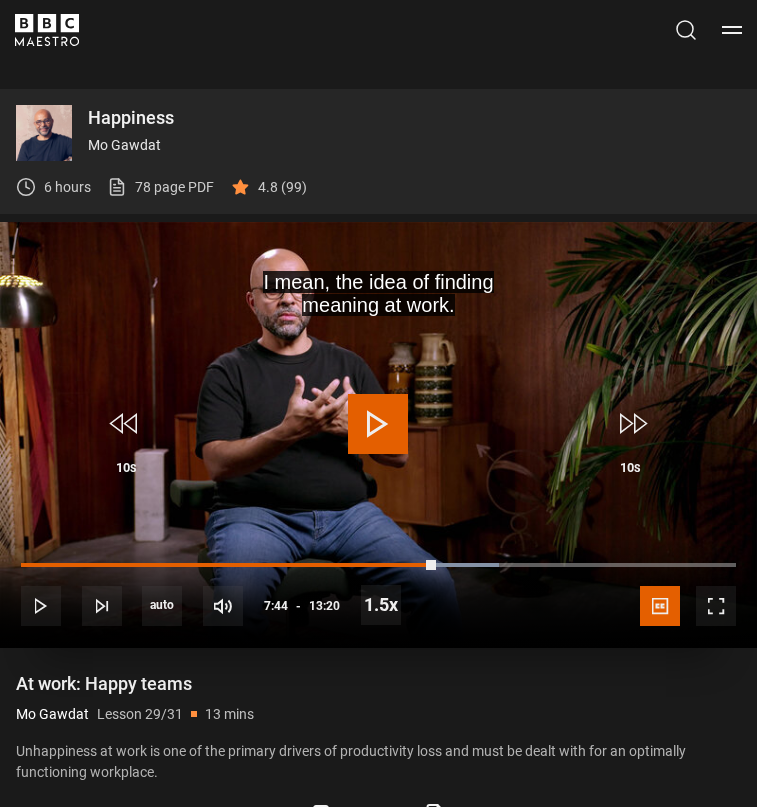 click at bounding box center [378, 424] 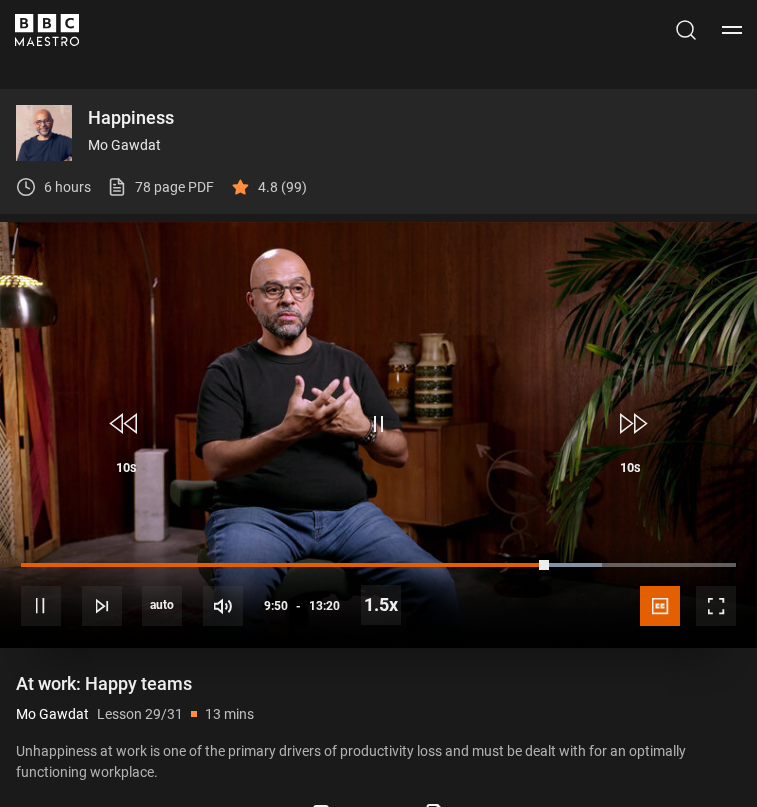 click on "10s Skip Back 10 seconds Pause 10s Skip Forward 10 seconds Loaded :  81.25% 10:10 09:51 Pause Mute Current Time  9:50 - Duration  13:20
Mo Gawdat
Lesson 29
At work: Happy teams
1.5x Playback Rate 2x 1.5x , selected 1x 0.5x auto Quality 360p 720p 1080p 2160p Auto , selected Captions captions off English  Captions , selected" at bounding box center (378, 592) 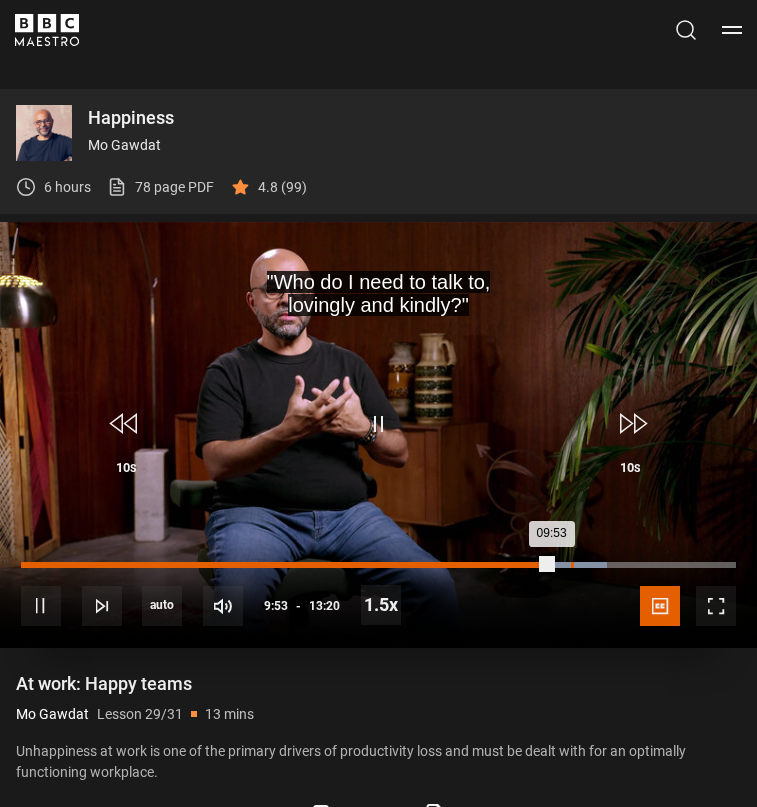 click on "Loaded :  81.88% 10:15 09:53" at bounding box center [378, 565] 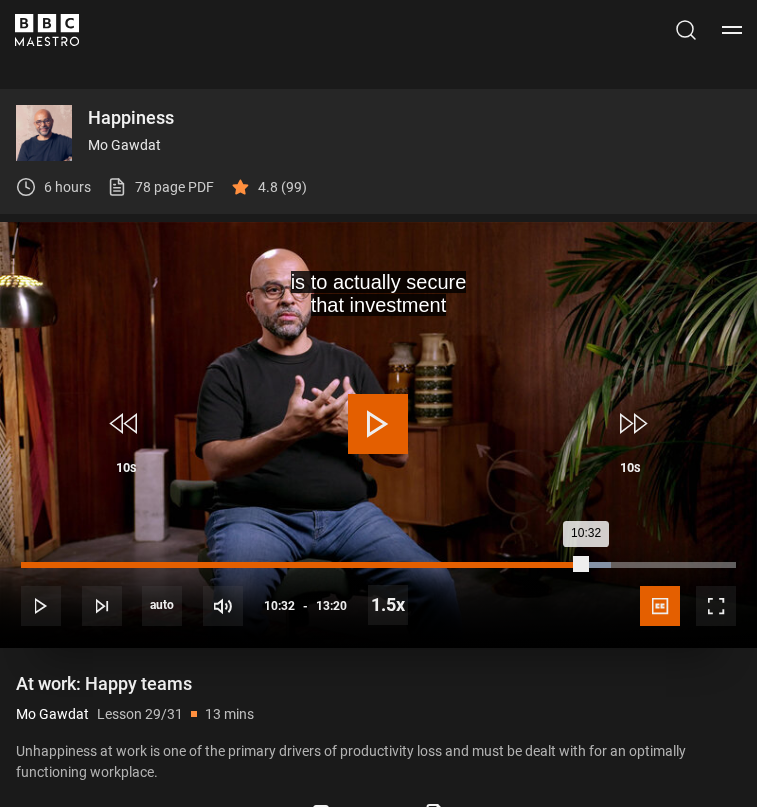 click on "Loaded :  82.50% 10:32 10:32" at bounding box center [378, 565] 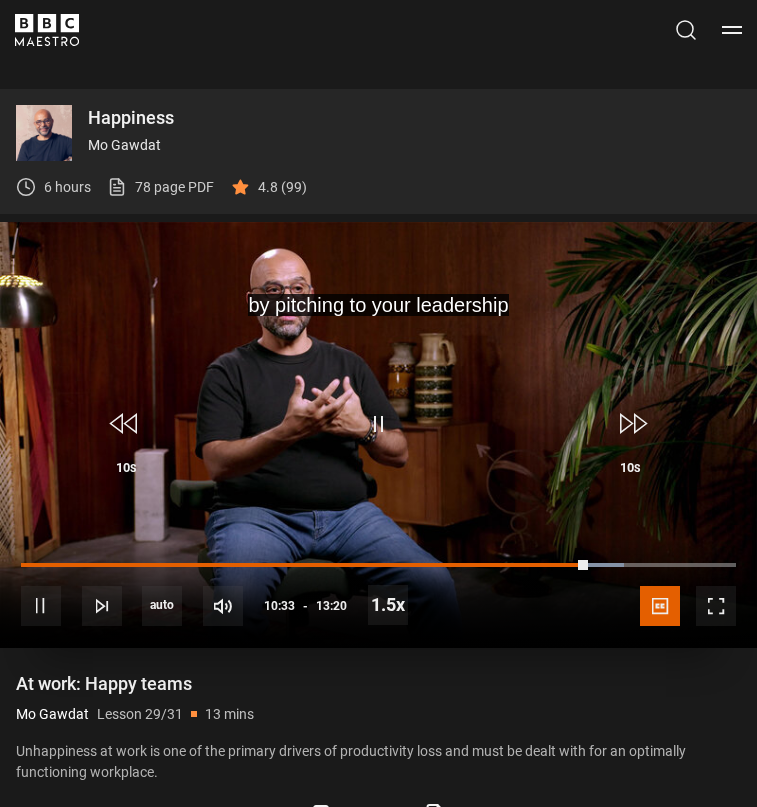 click on "10s Skip Back 10 seconds Pause 10s Skip Forward 10 seconds Loaded :  84.38% 10:48 10:33 Pause Mute Current Time  10:33 - Duration  13:20
Mo Gawdat
Lesson 29
At work: Happy teams
1.5x Playback Rate 2x 1.5x , selected 1x 0.5x auto Quality 360p 720p 1080p 2160p Auto , selected Captions captions off English  Captions , selected" at bounding box center [378, 592] 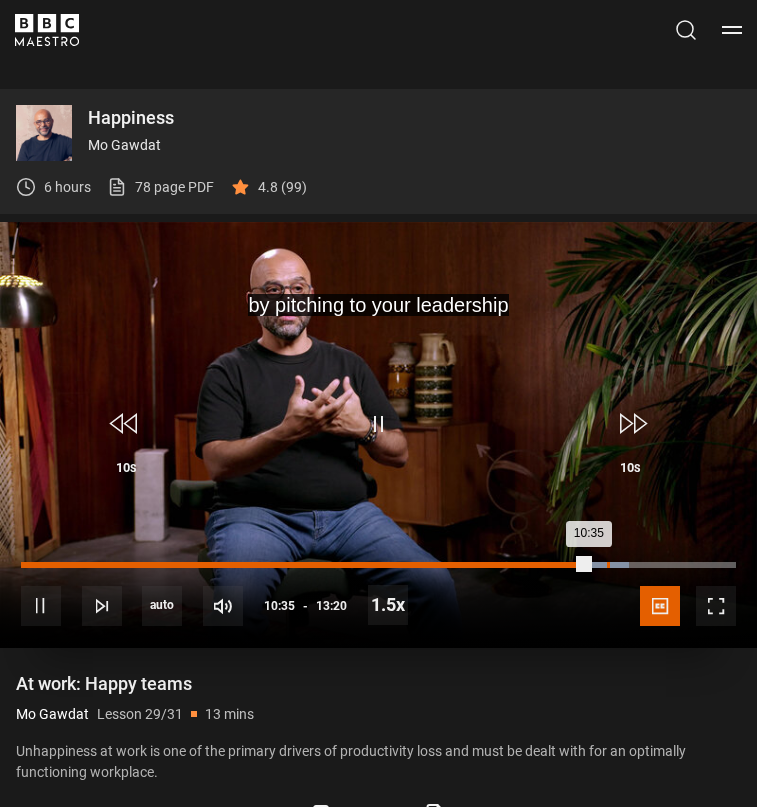click on "Loaded :  85.00% 10:55 10:35" at bounding box center [378, 565] 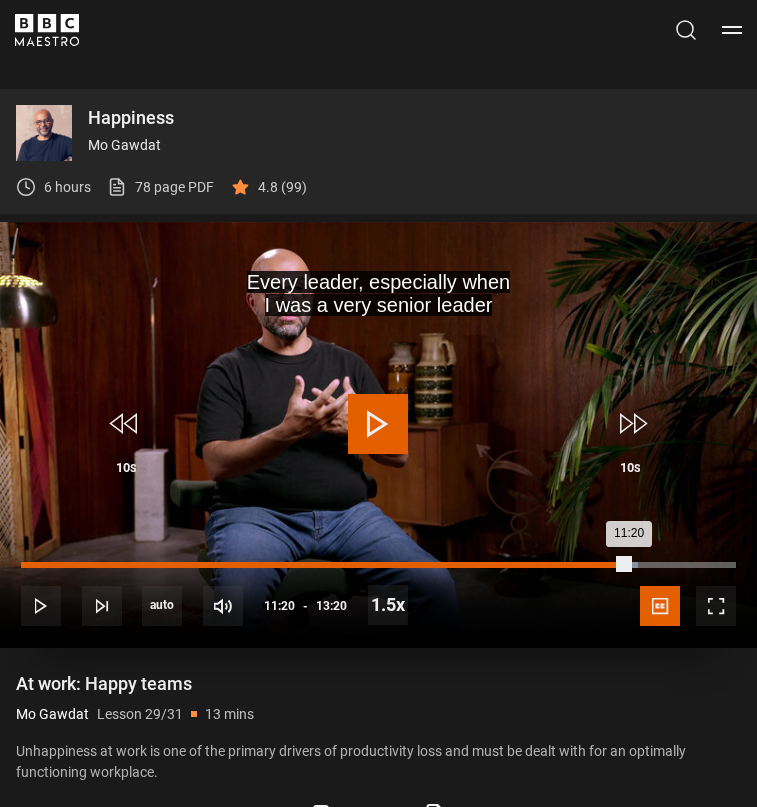 click on "Loaded :  86.25% 11:20 11:20" at bounding box center [378, 565] 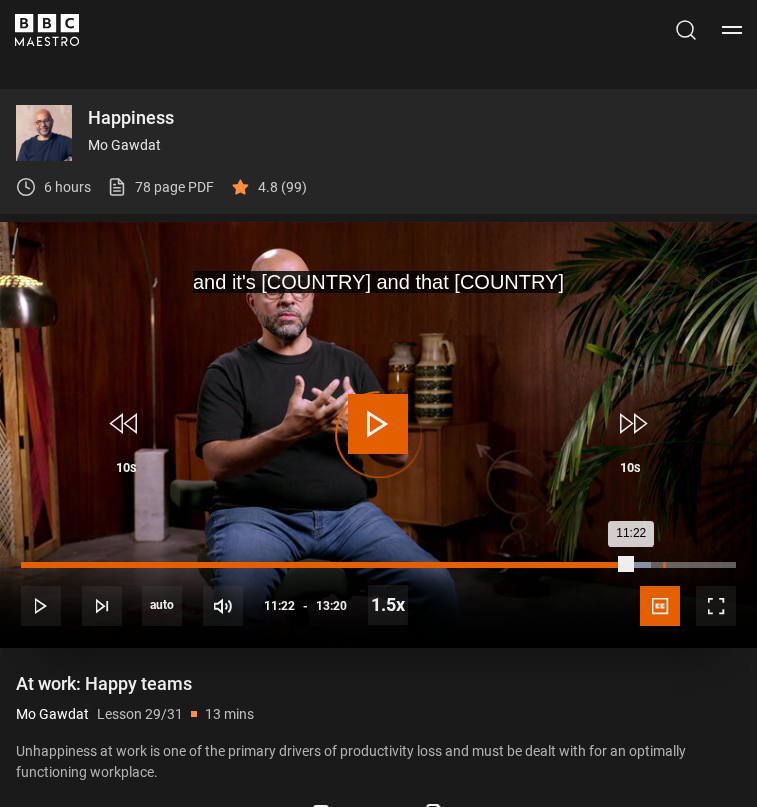 click on "11:58" at bounding box center [664, 565] 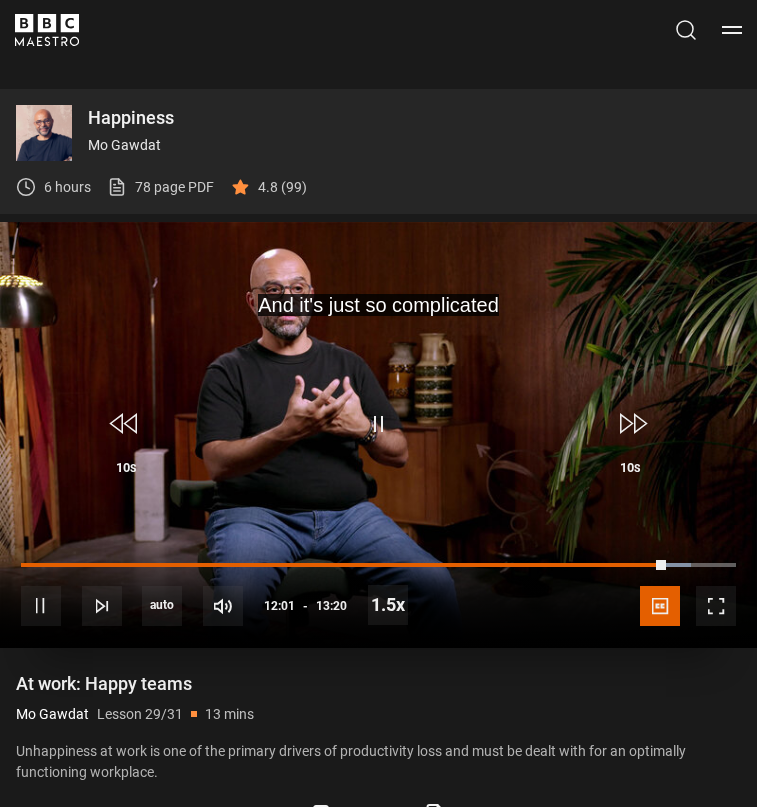 click on "10s Skip Back 10 seconds Pause 10s Skip Forward 10 seconds Loaded :  93.75% 12:35 12:01 Pause Mute Current Time  12:01 - Duration  13:20
Mo Gawdat
Lesson 29
At work: Happy teams
1.5x Playback Rate 2x 1.5x , selected 1x 0.5x auto Quality 360p 720p 1080p 2160p Auto , selected Captions captions off English  Captions , selected" at bounding box center (378, 592) 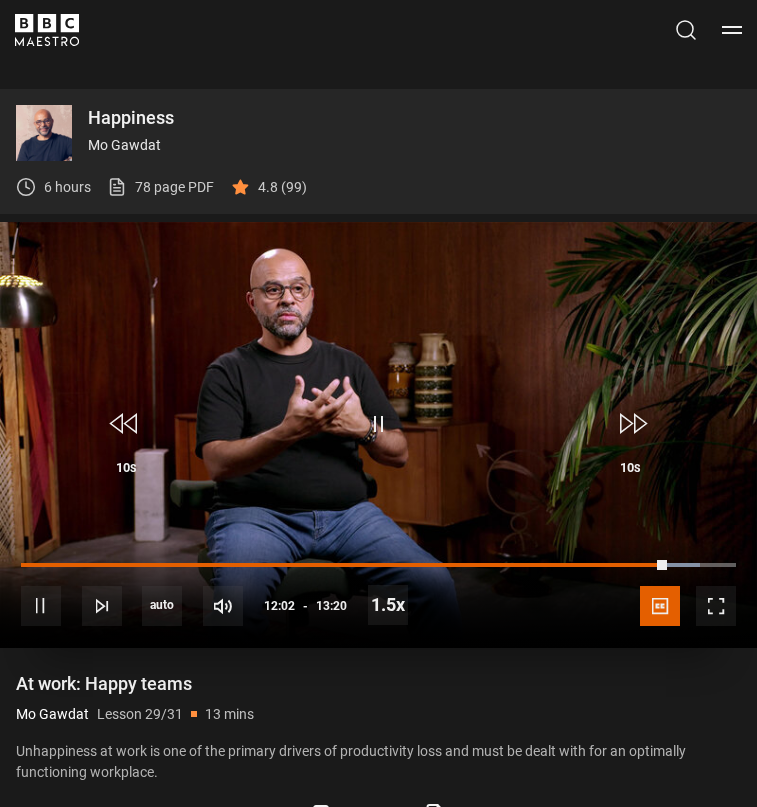 click on "10s Skip Back 10 seconds Pause 10s Skip Forward 10 seconds Loaded :  95.00% 12:34 12:02 Pause Mute Current Time  12:02 - Duration  13:20
Mo Gawdat
Lesson 29
At work: Happy teams
1.5x Playback Rate 2x 1.5x , selected 1x 0.5x auto Quality 360p 720p 1080p 2160p Auto , selected Captions captions off English  Captions , selected" at bounding box center [378, 592] 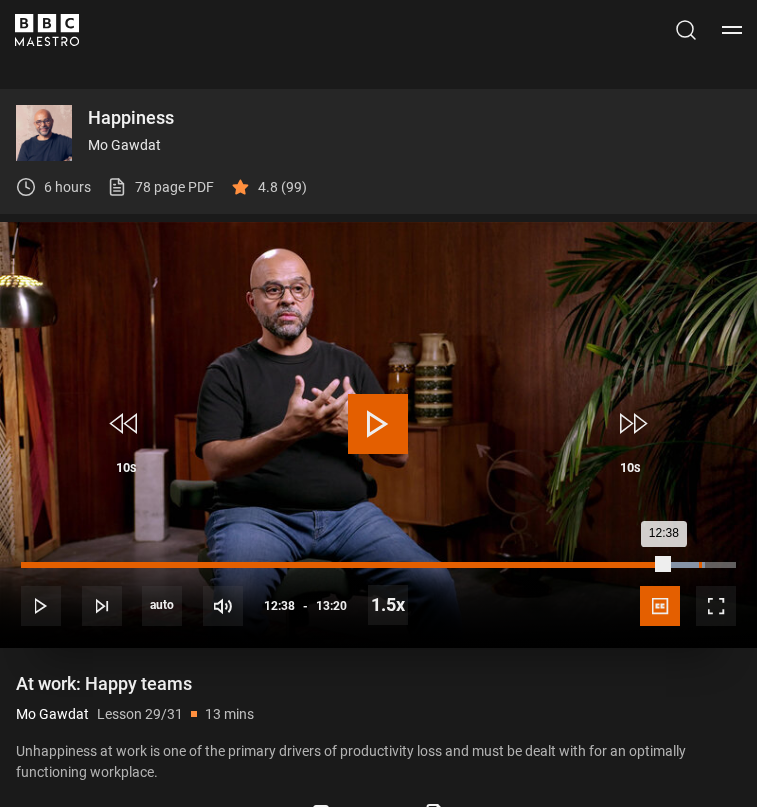 click on "Loaded :  95.63% 12:38 12:38" at bounding box center (378, 565) 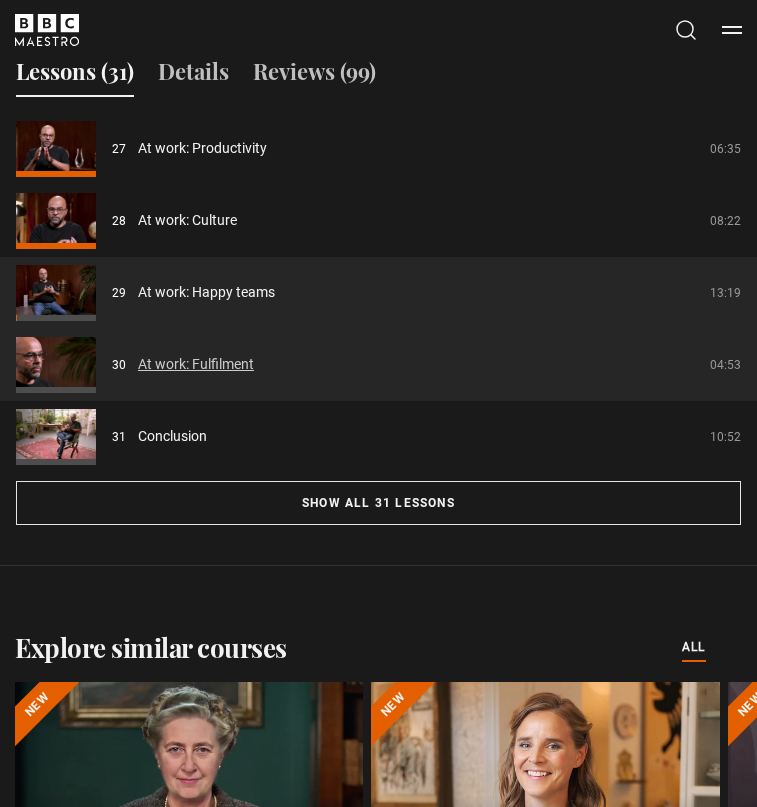 scroll, scrollTop: 1875, scrollLeft: 0, axis: vertical 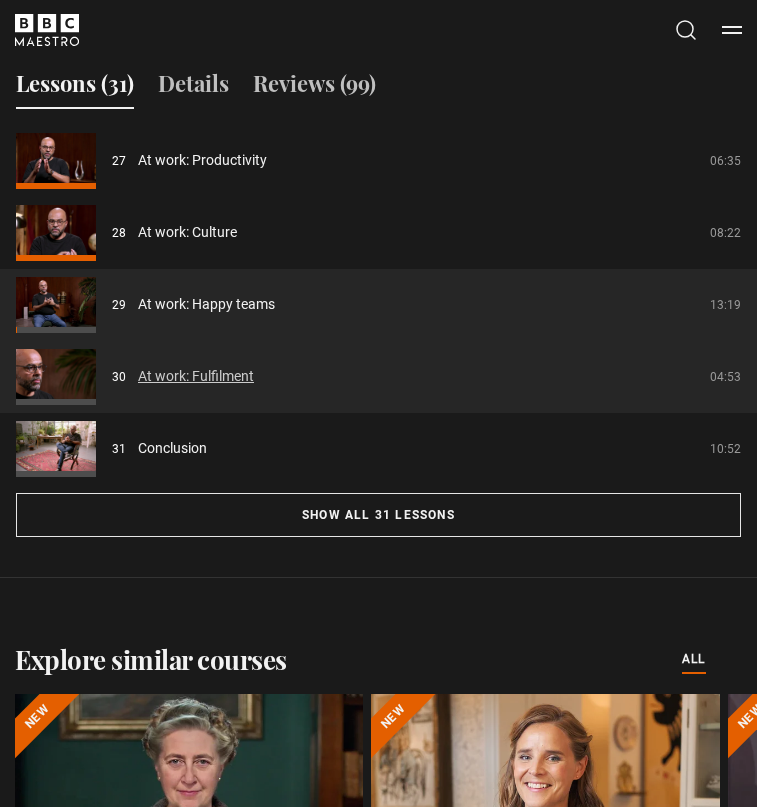 click on "At work: Fulfilment" at bounding box center [196, 376] 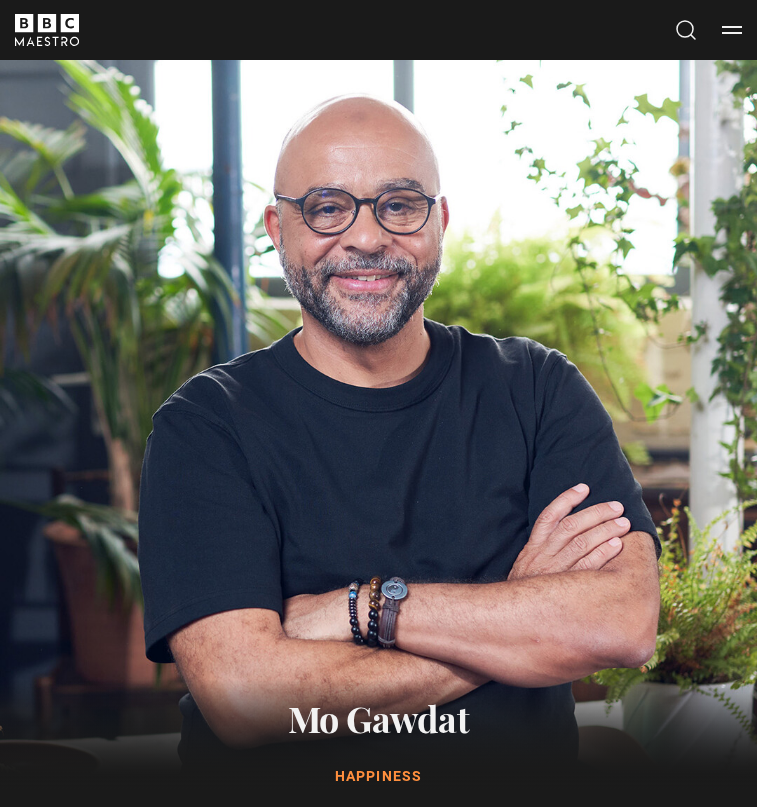 scroll, scrollTop: 1126, scrollLeft: 0, axis: vertical 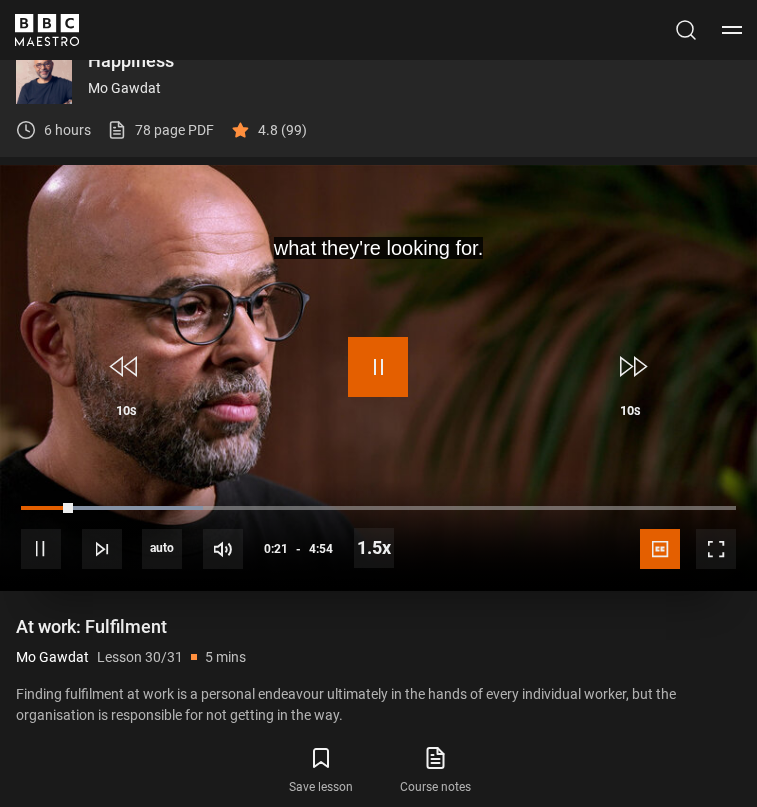 click at bounding box center [378, 367] 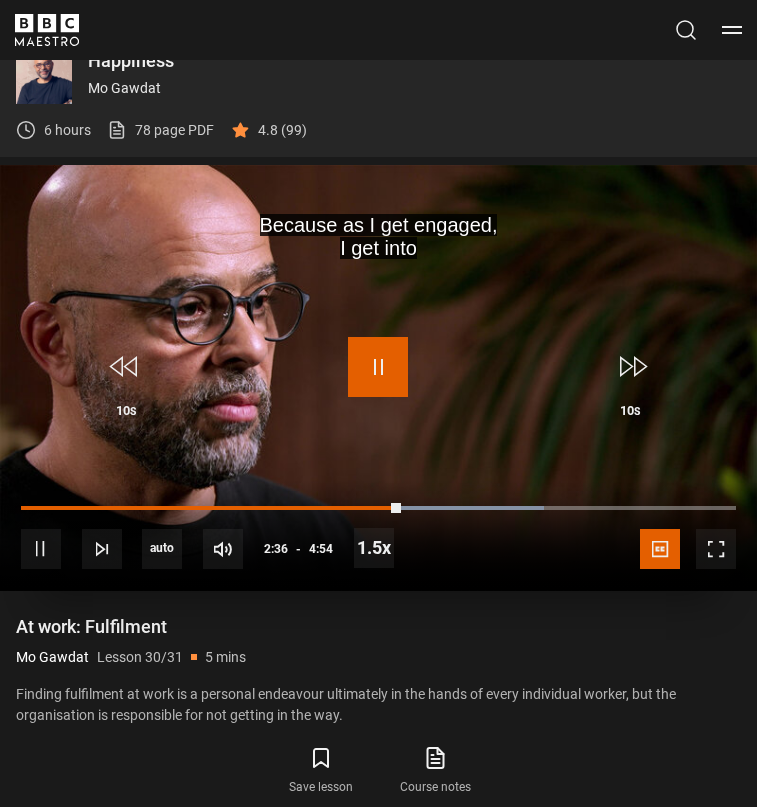 click at bounding box center [378, 367] 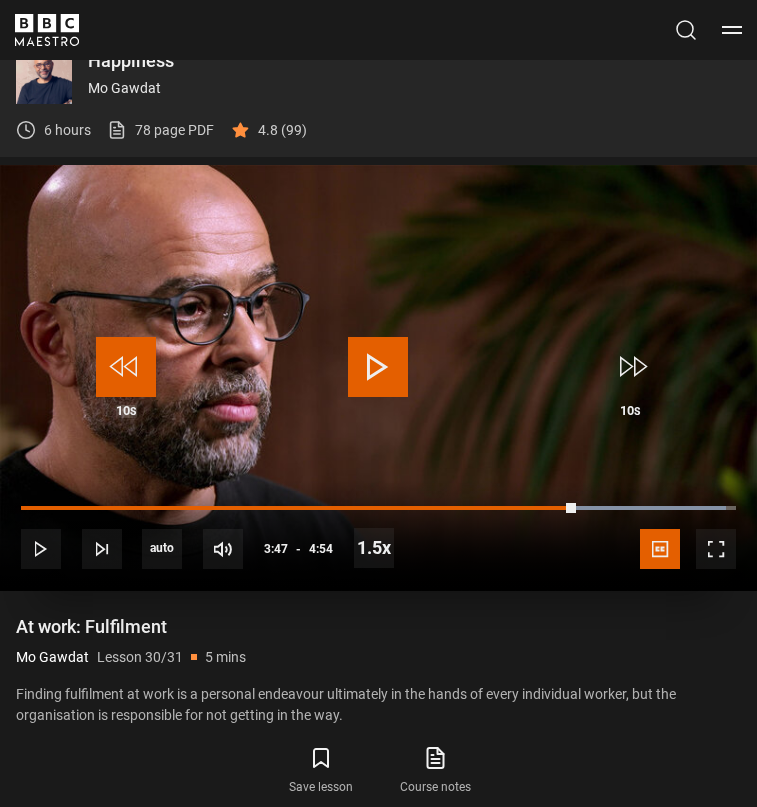 click at bounding box center (126, 367) 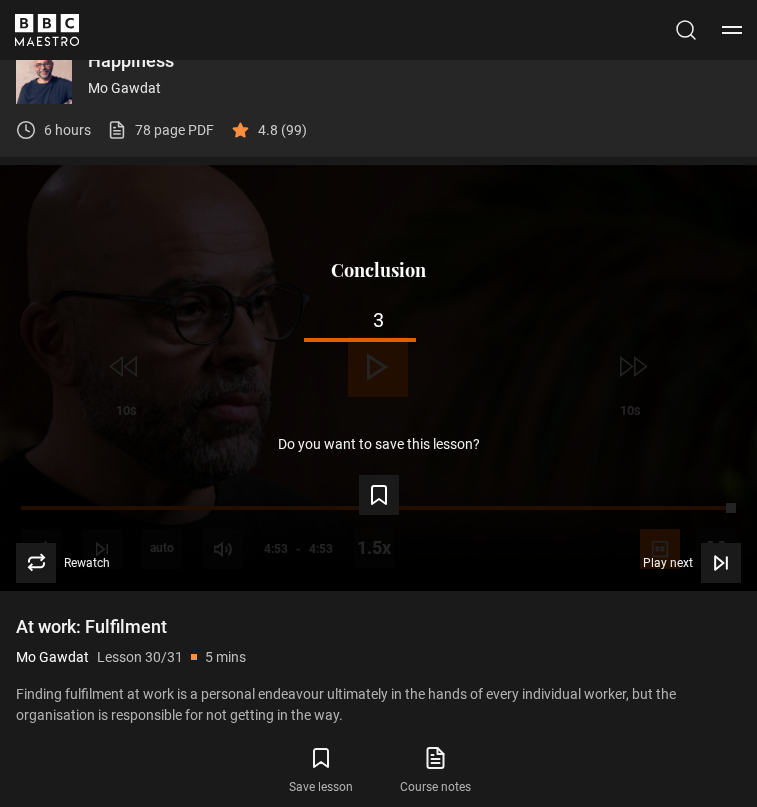 click 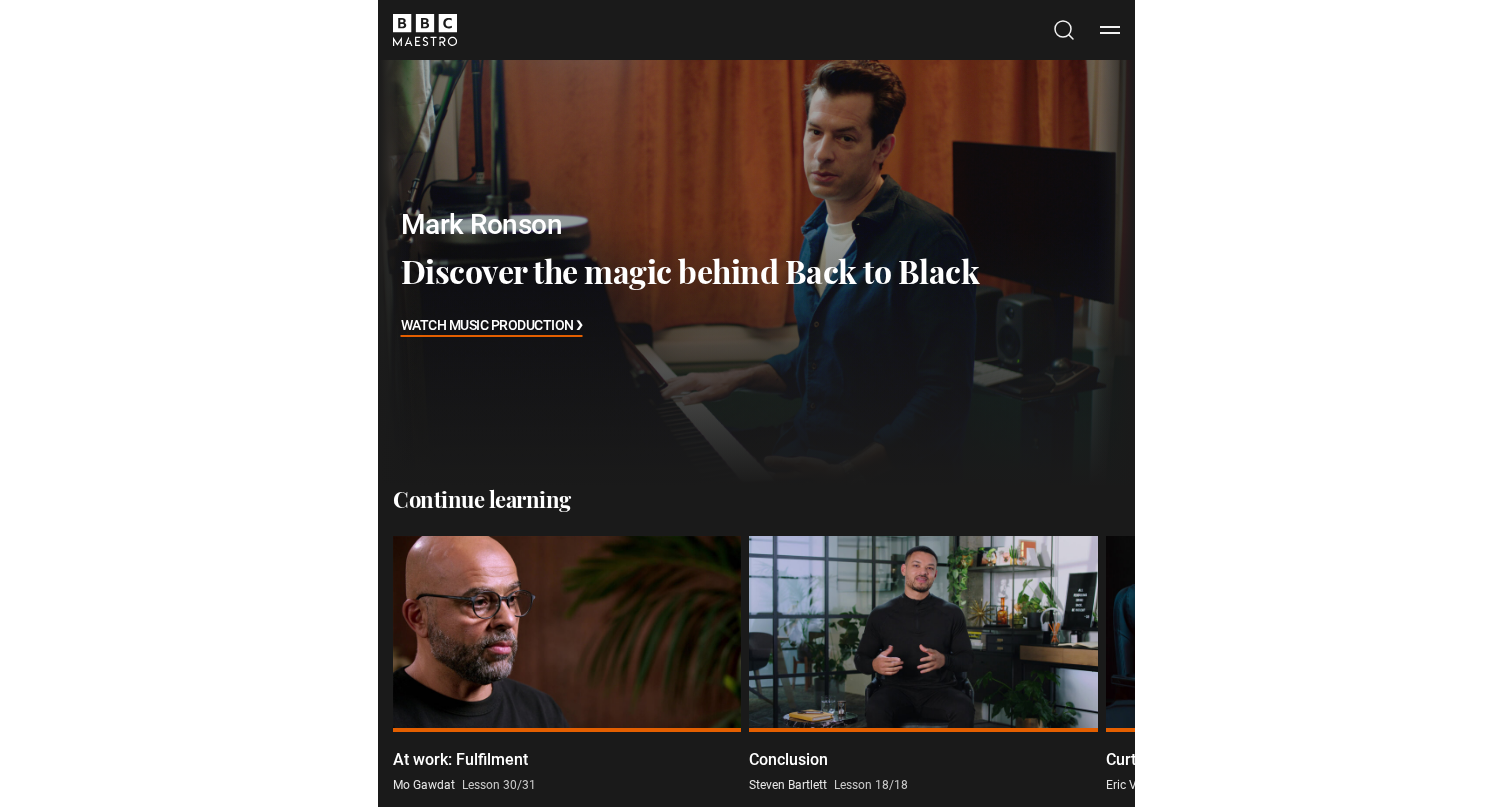 scroll, scrollTop: 0, scrollLeft: 0, axis: both 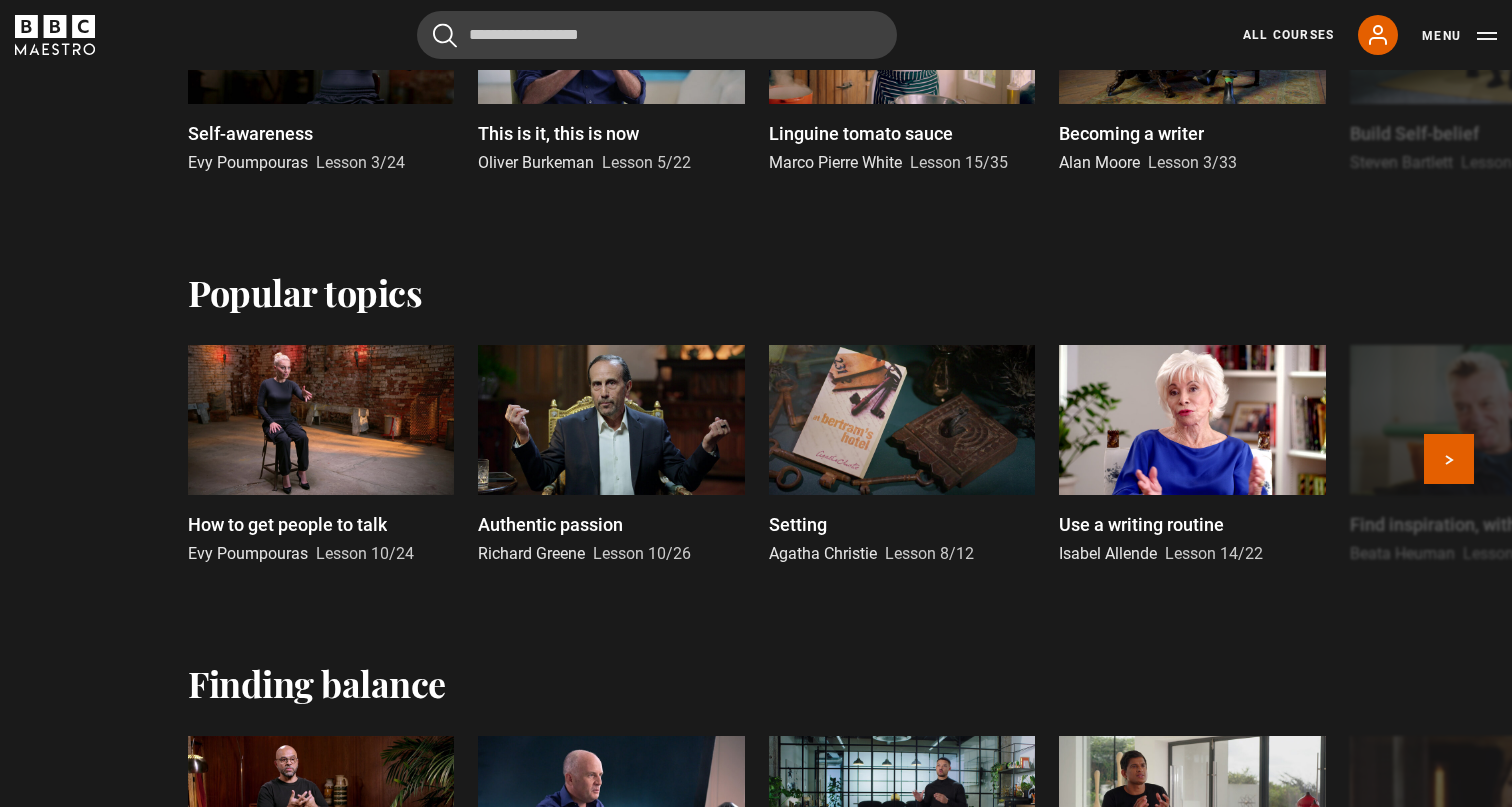 click at bounding box center [611, 420] 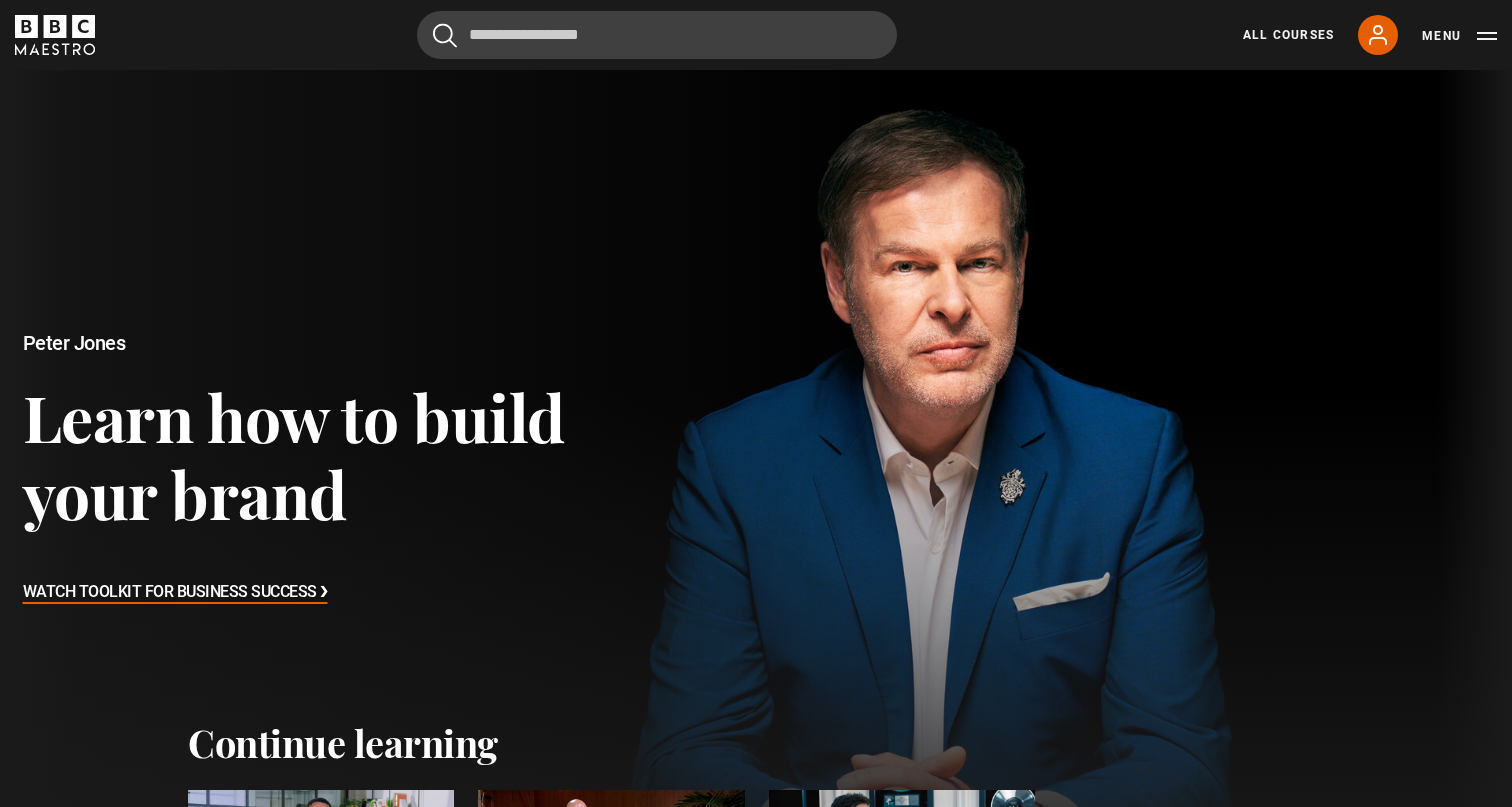 scroll, scrollTop: 131, scrollLeft: 0, axis: vertical 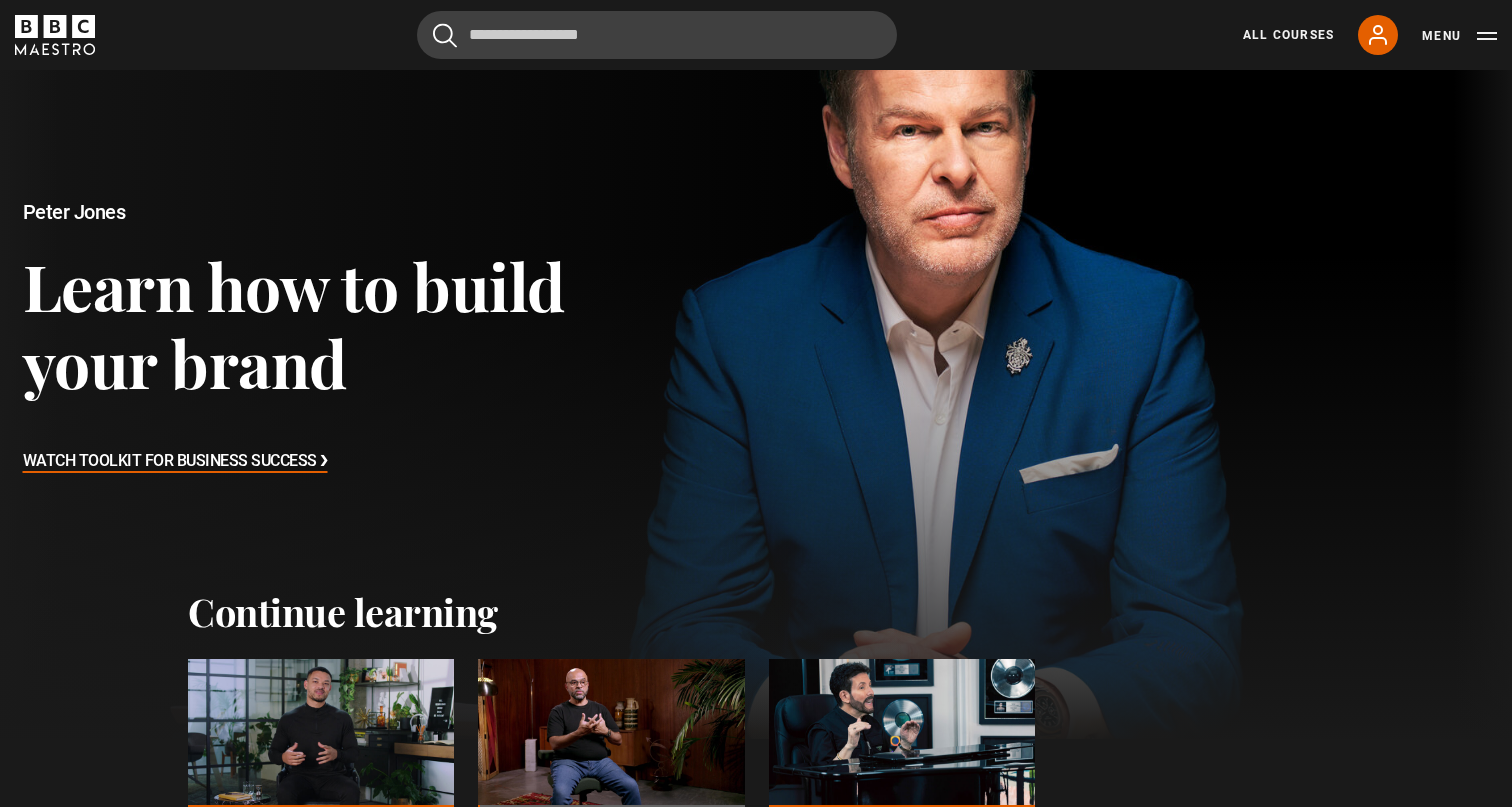 click on "Watch
Toolkit for Business Success ❯" at bounding box center (175, 462) 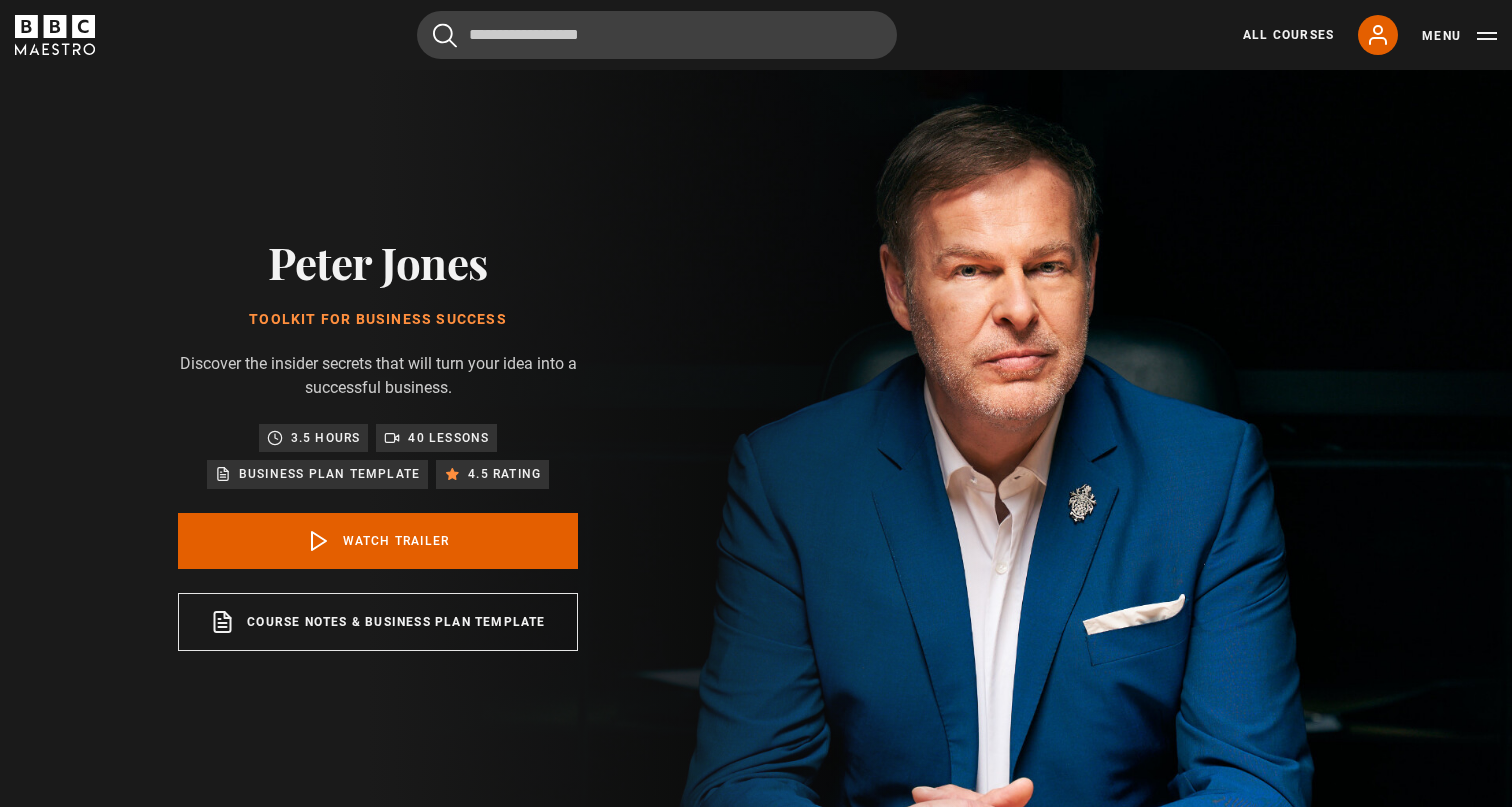 scroll, scrollTop: 0, scrollLeft: 0, axis: both 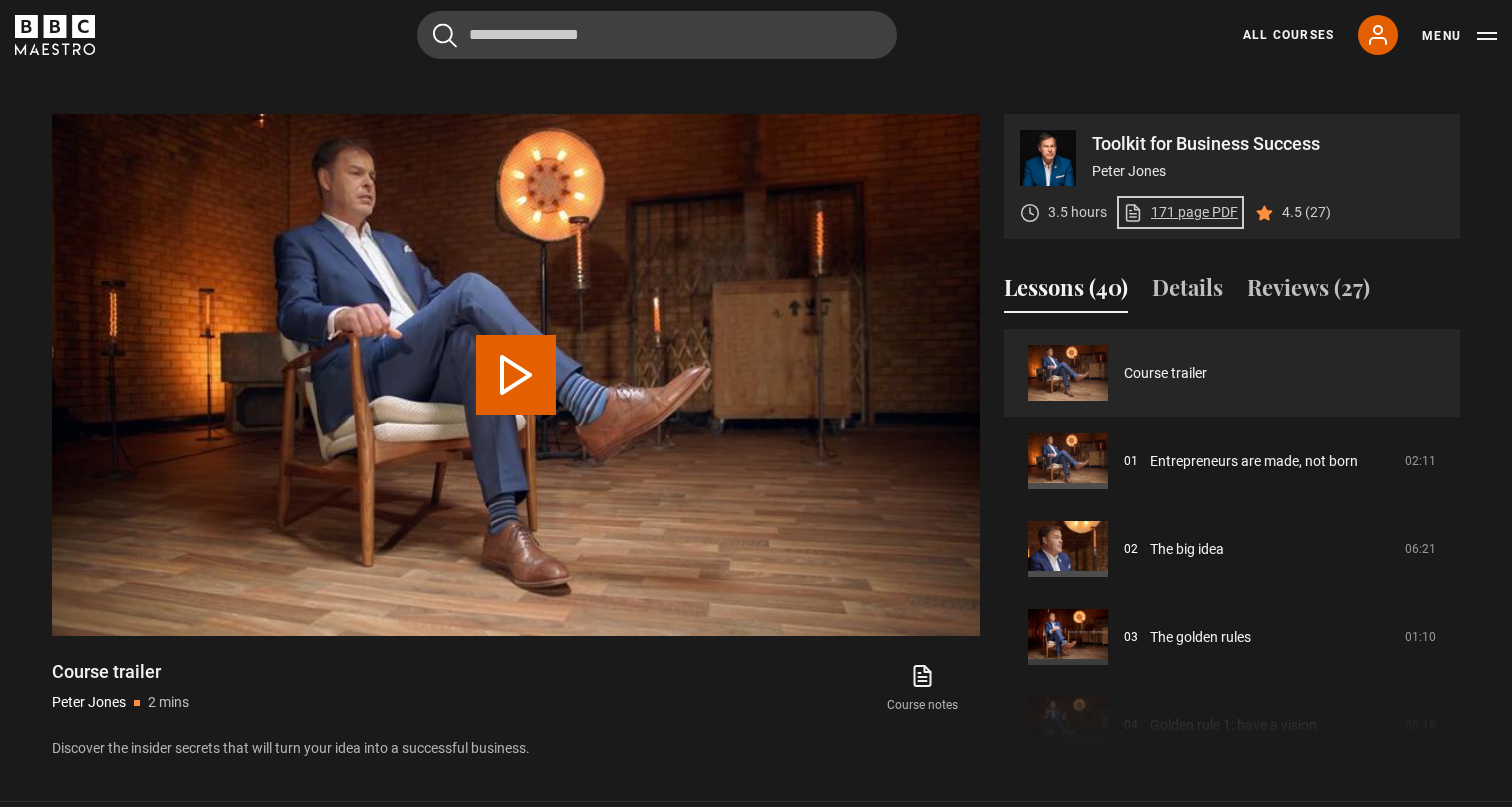 click on "171 page PDF
(opens in new tab)" at bounding box center [1180, 212] 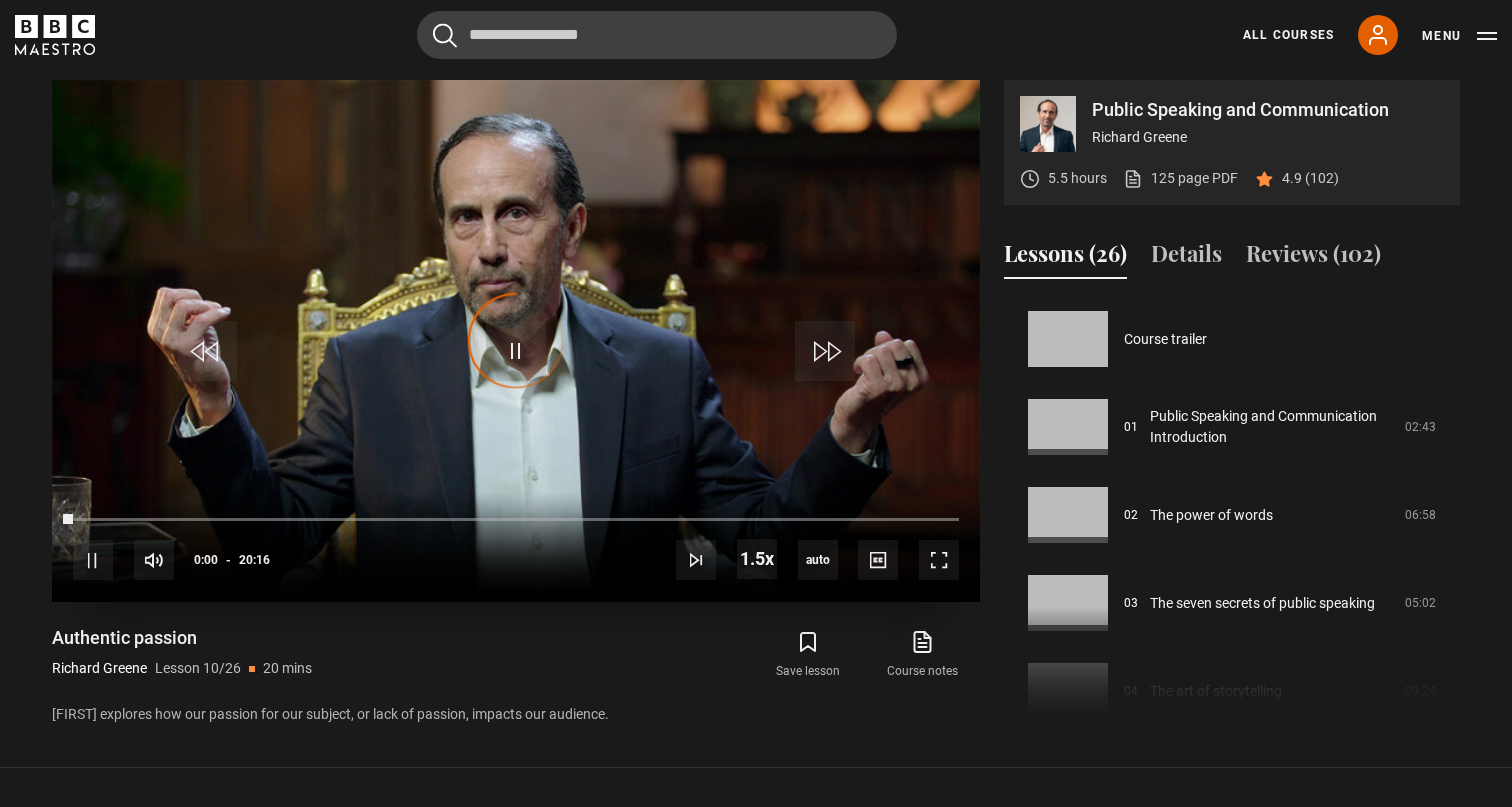 scroll, scrollTop: 0, scrollLeft: 0, axis: both 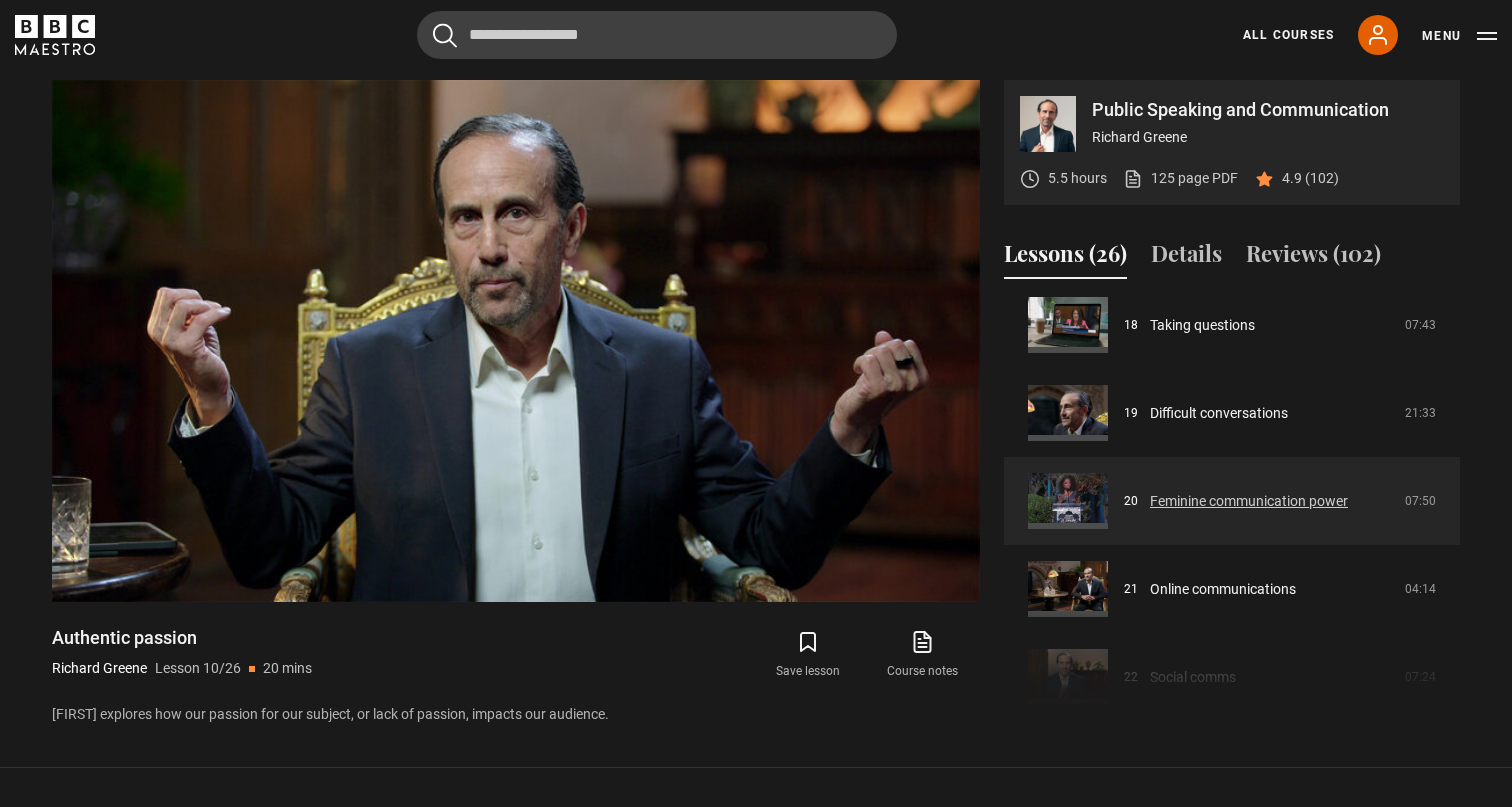 click on "Feminine communication power" at bounding box center [1249, 501] 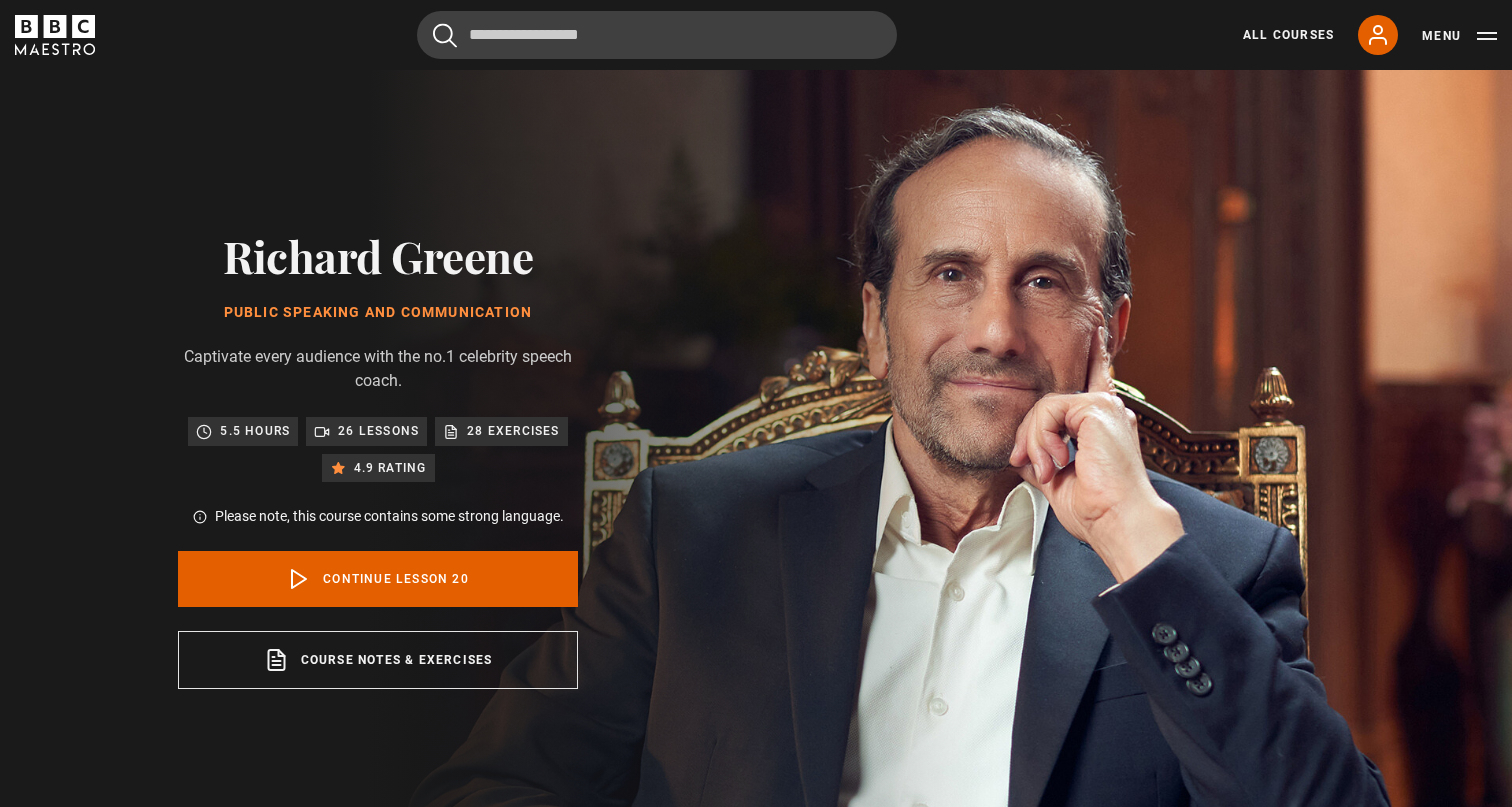 scroll, scrollTop: 849, scrollLeft: 0, axis: vertical 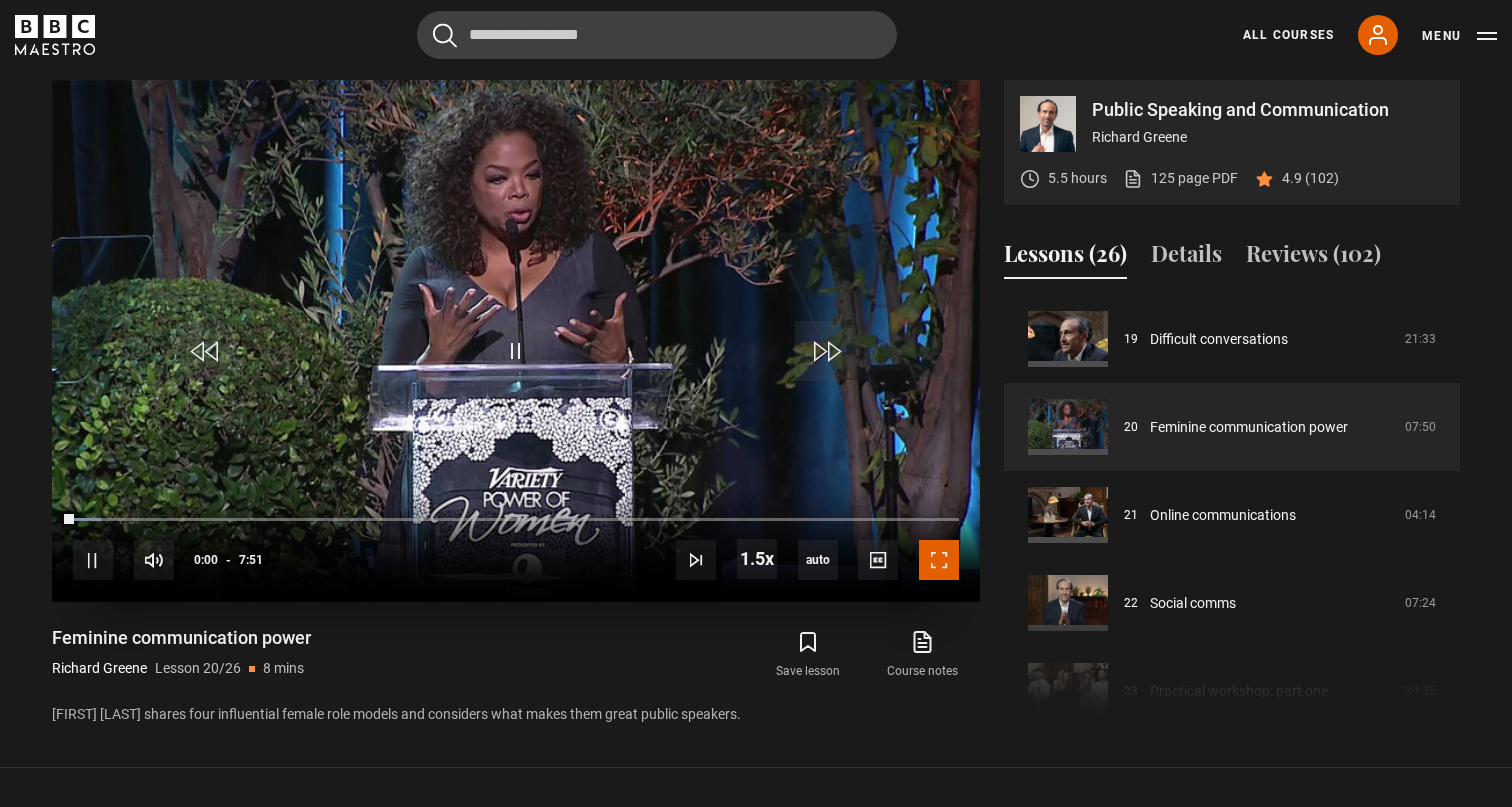 click at bounding box center [939, 560] 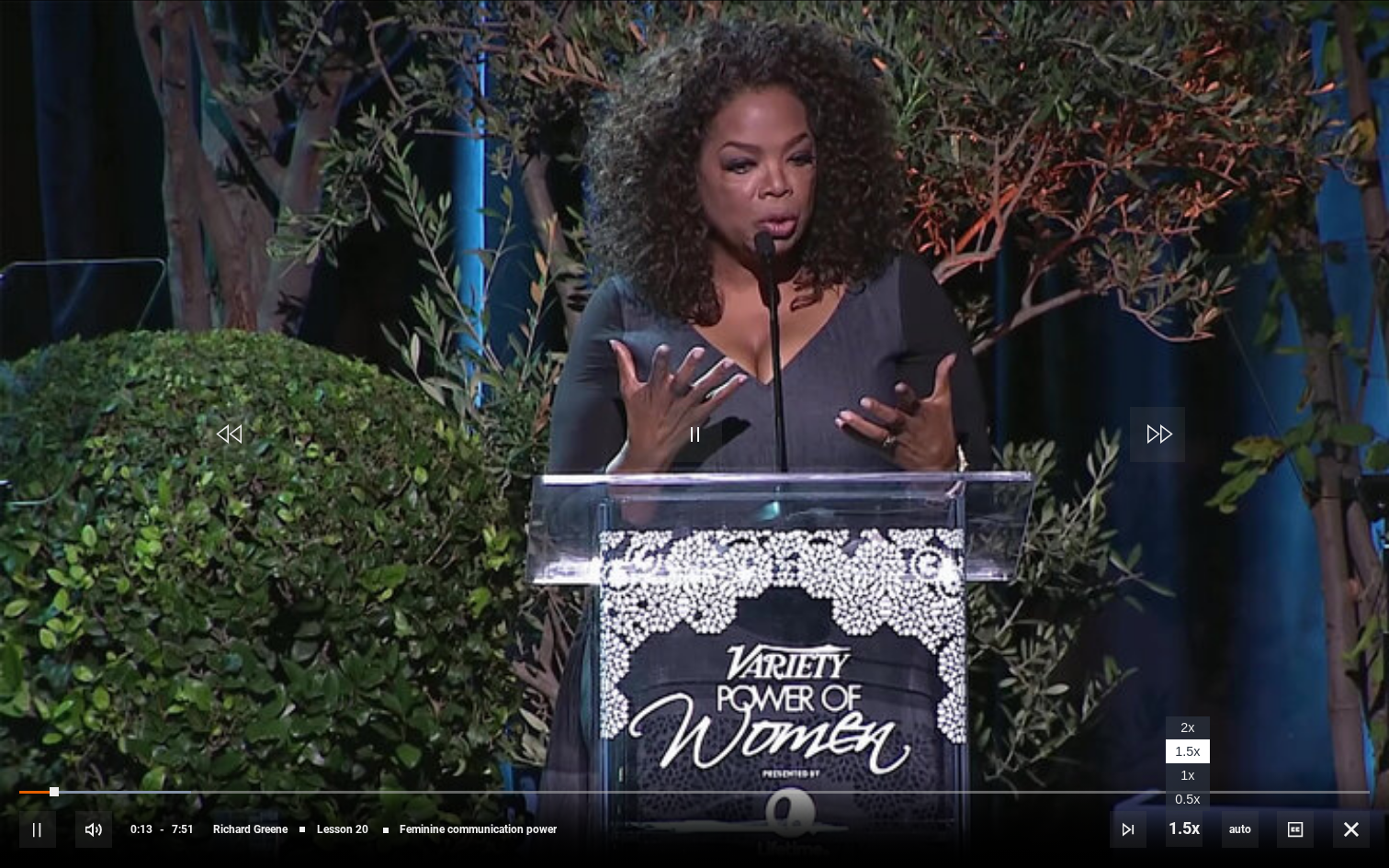 click on "1x" at bounding box center (1188, 775) 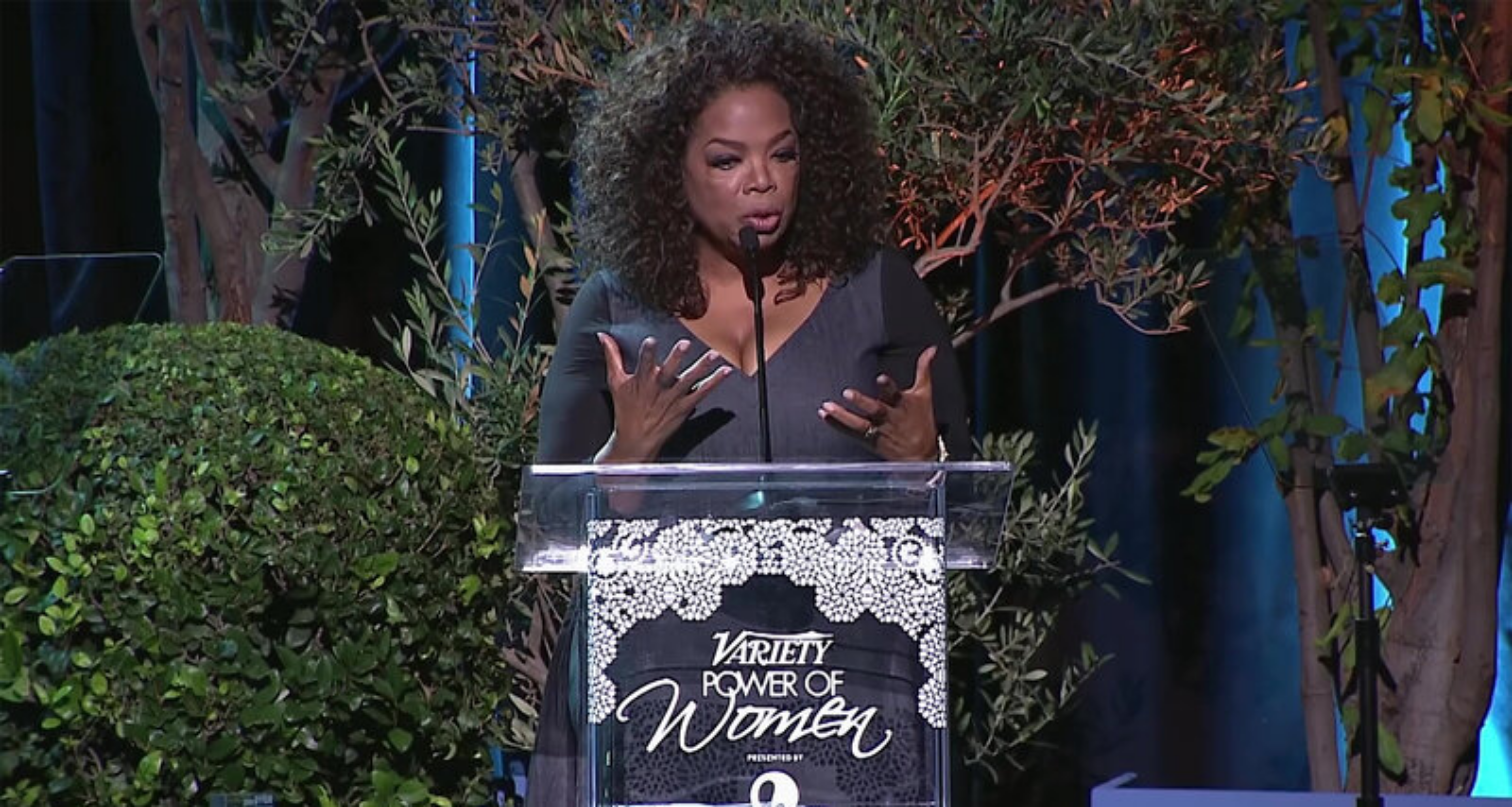 scroll, scrollTop: 1944, scrollLeft: 0, axis: vertical 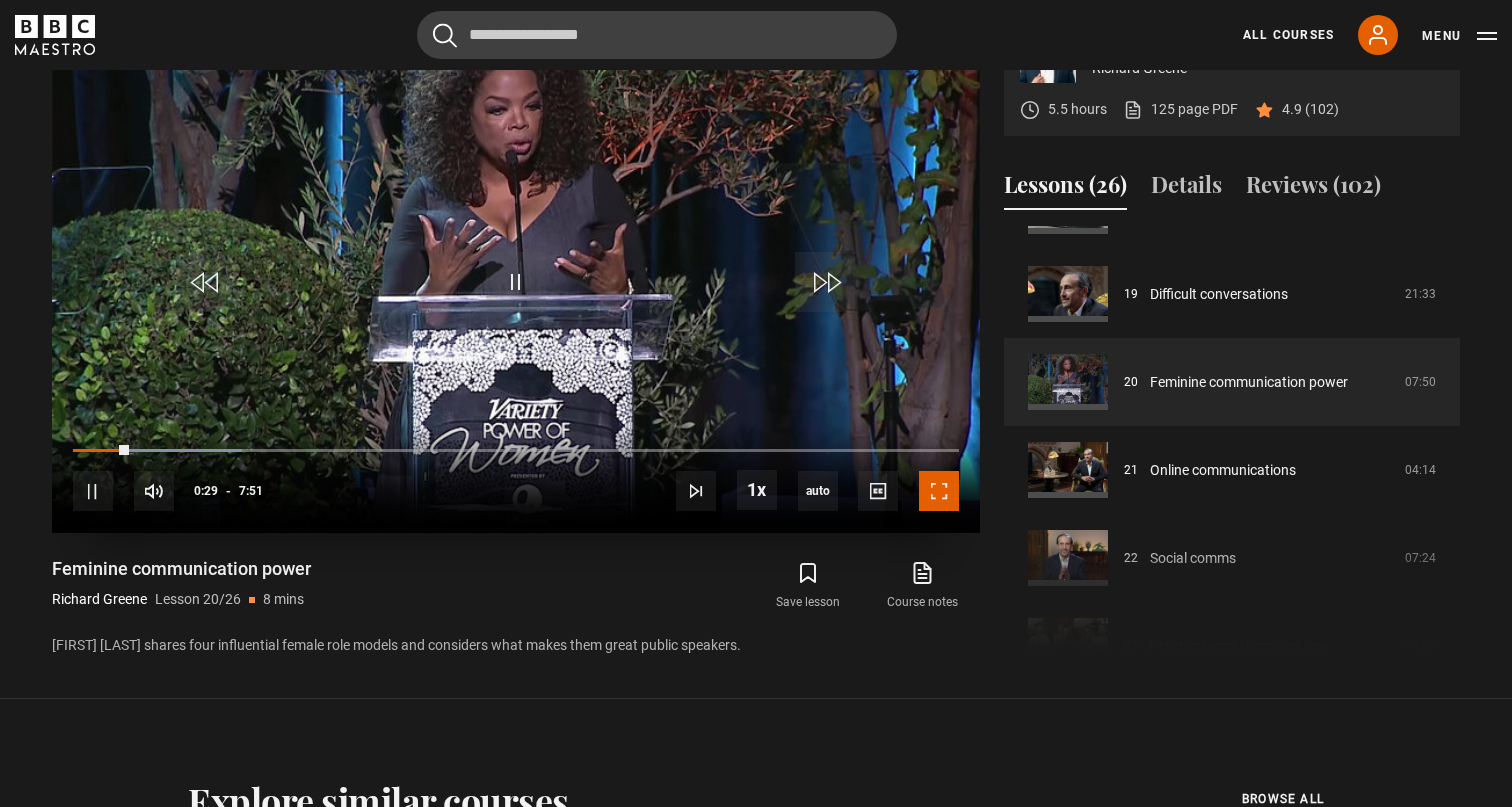 click at bounding box center (939, 491) 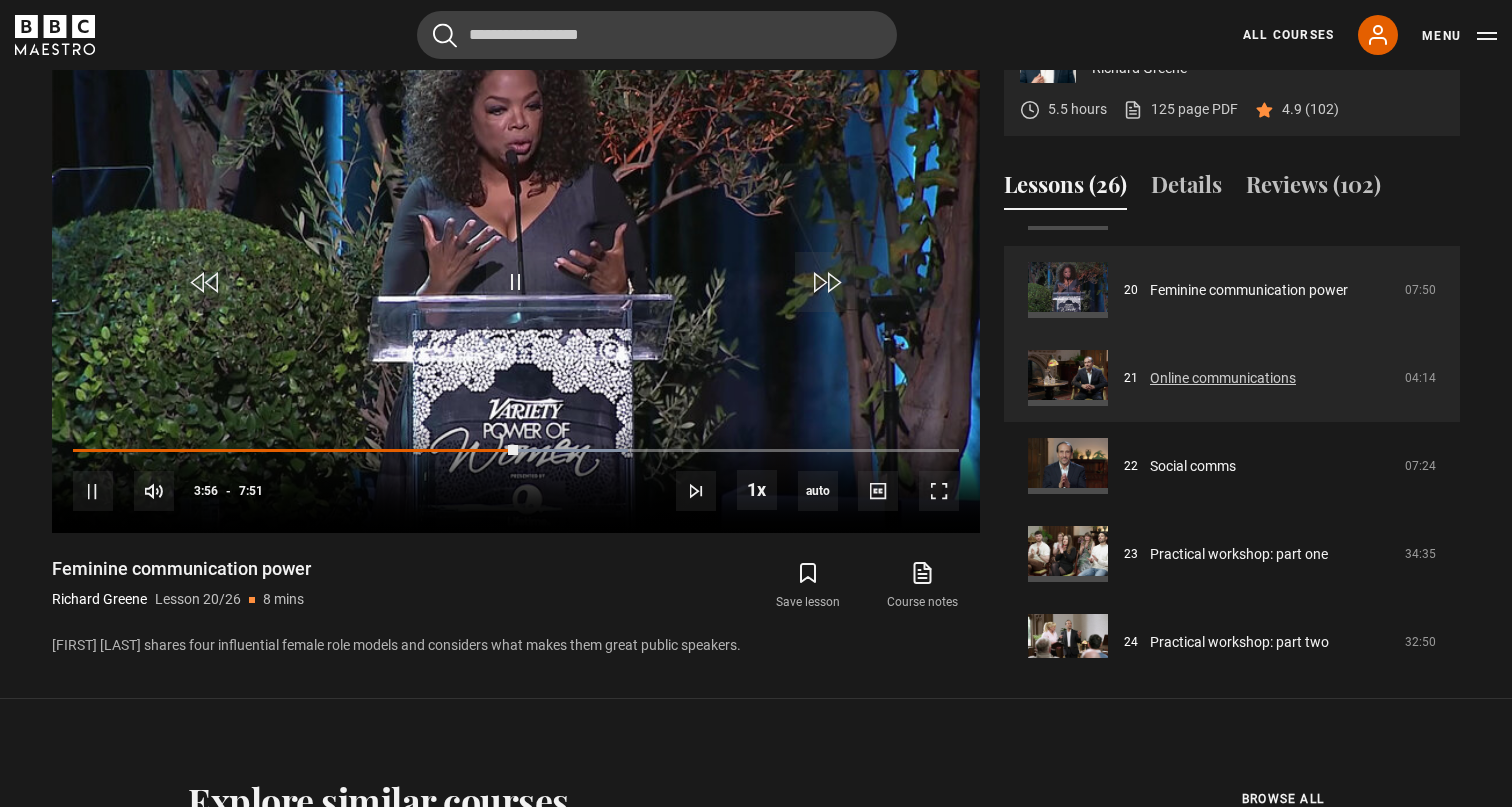 scroll, scrollTop: 1944, scrollLeft: 0, axis: vertical 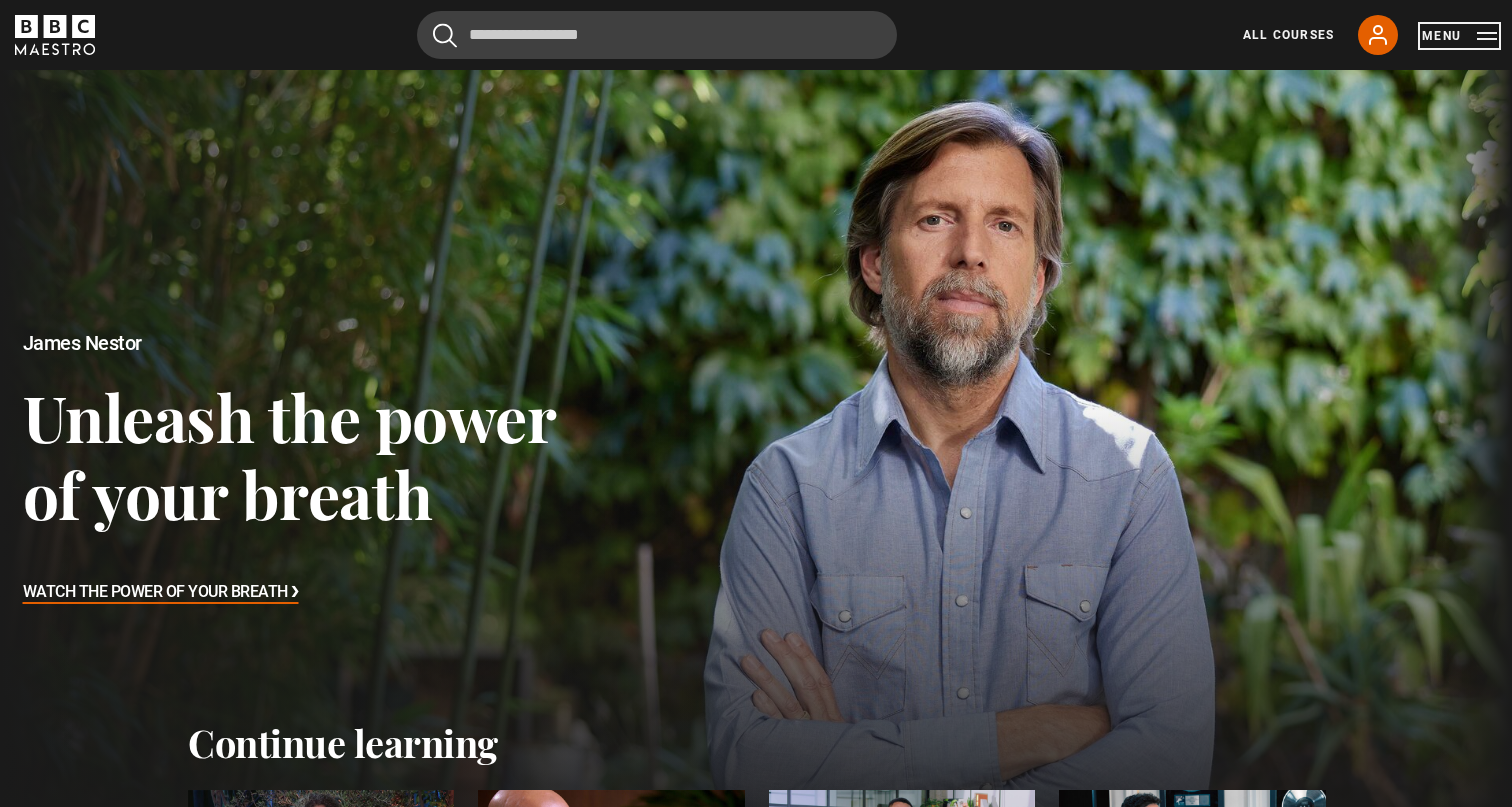 click on "Menu" at bounding box center (1459, 36) 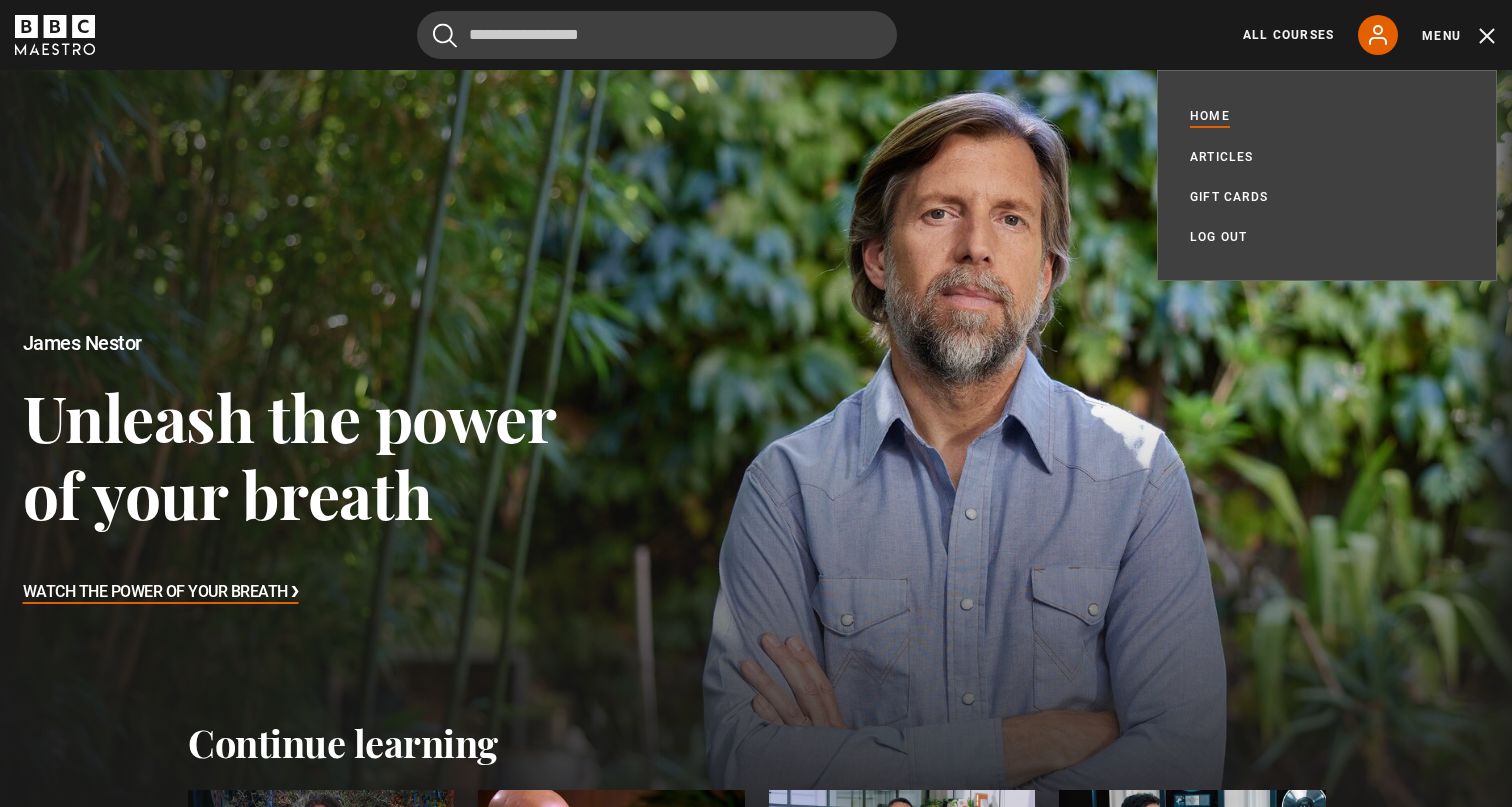 click at bounding box center [756, 470] 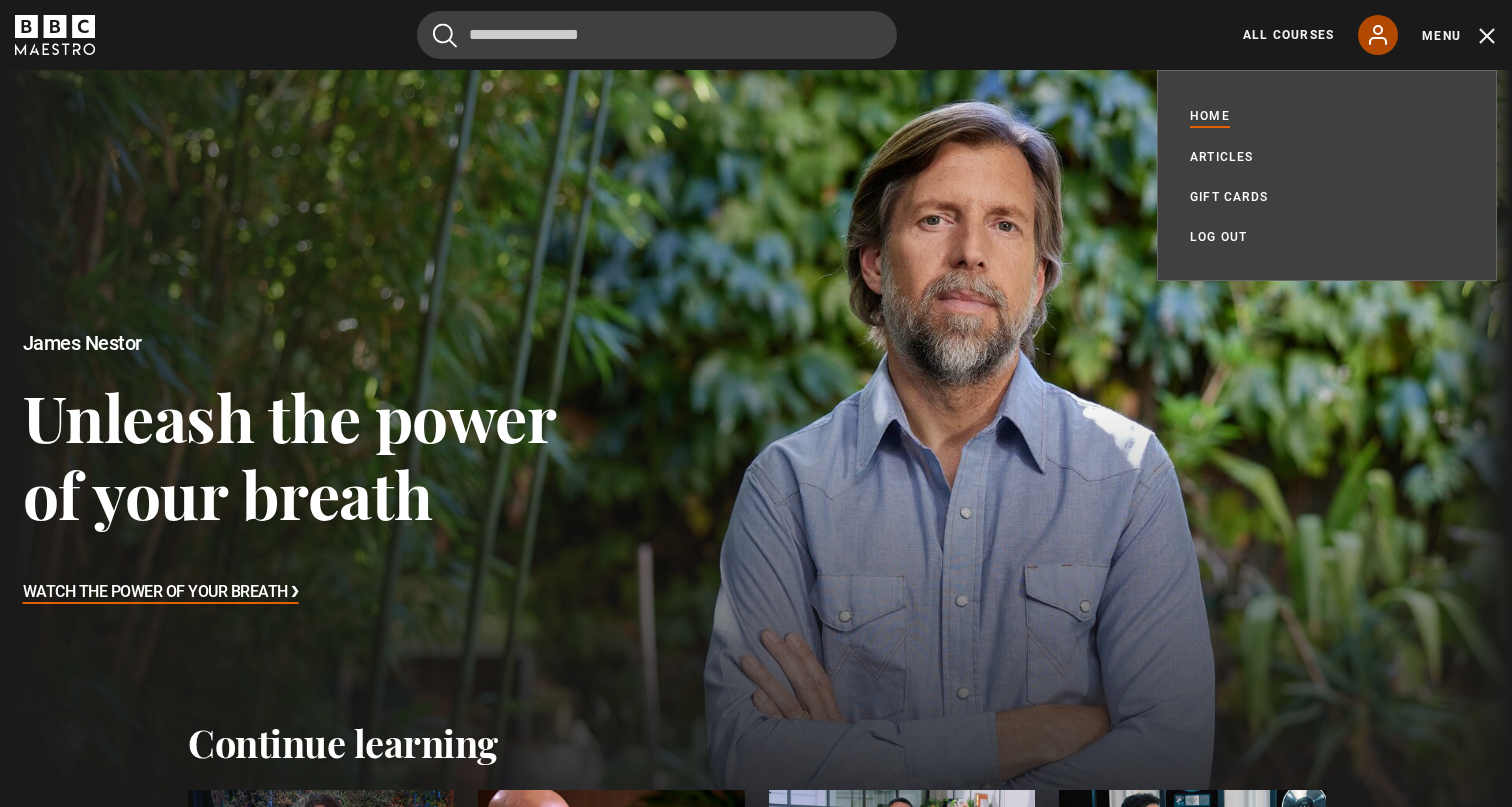 click on "My Account" at bounding box center [1378, 35] 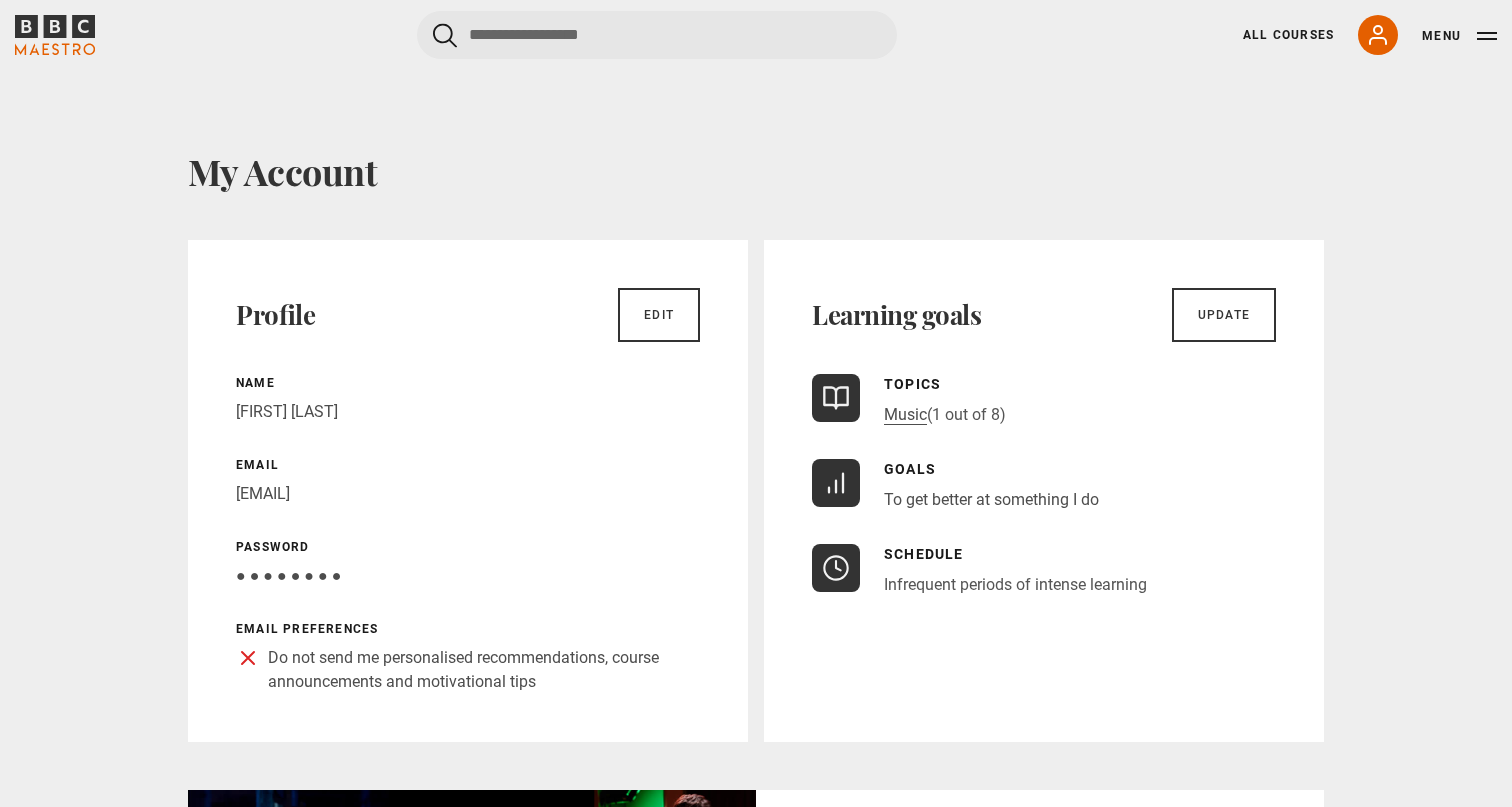 scroll, scrollTop: 0, scrollLeft: 0, axis: both 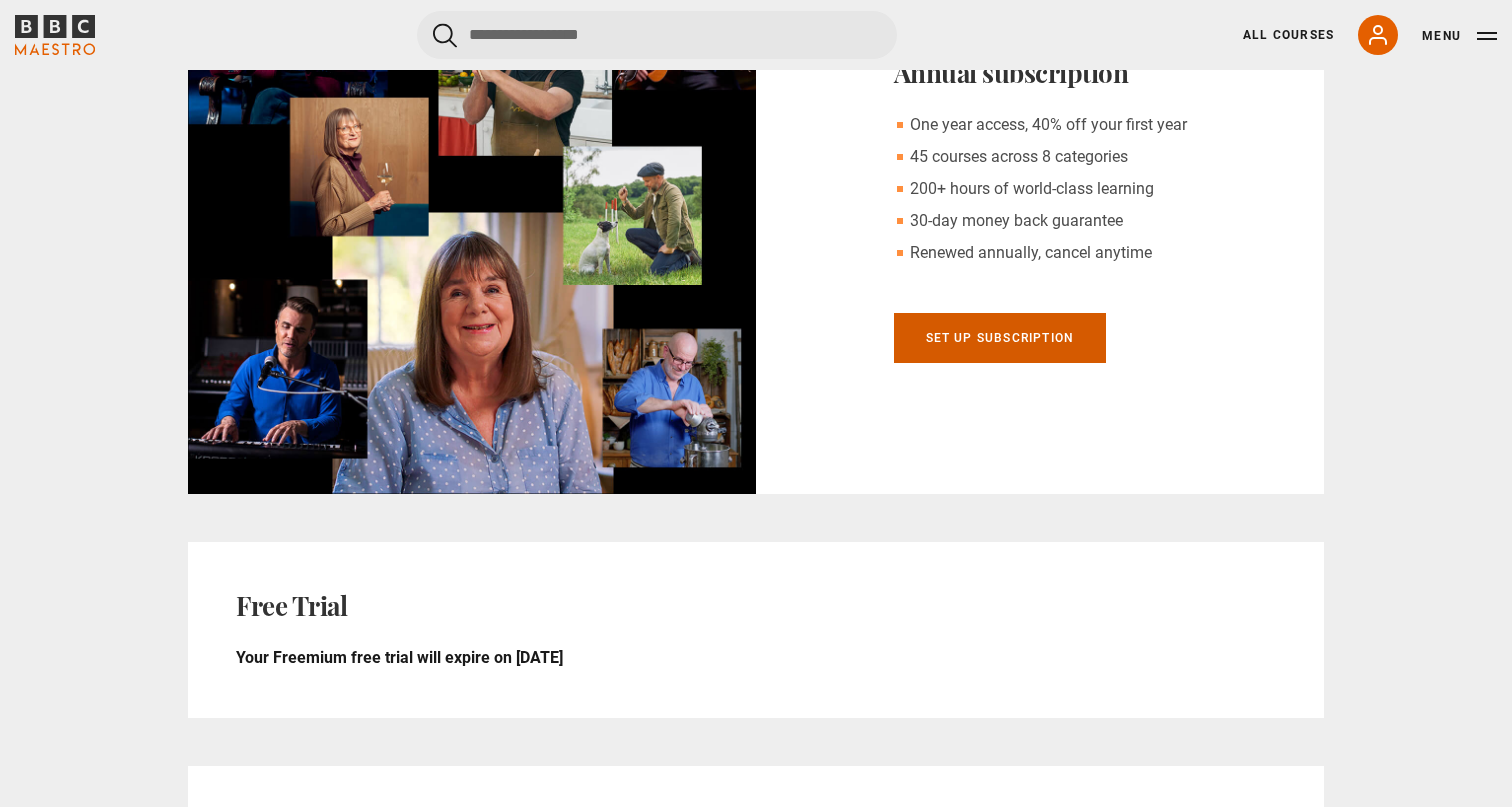 click on "Set up subscription" at bounding box center (1000, 338) 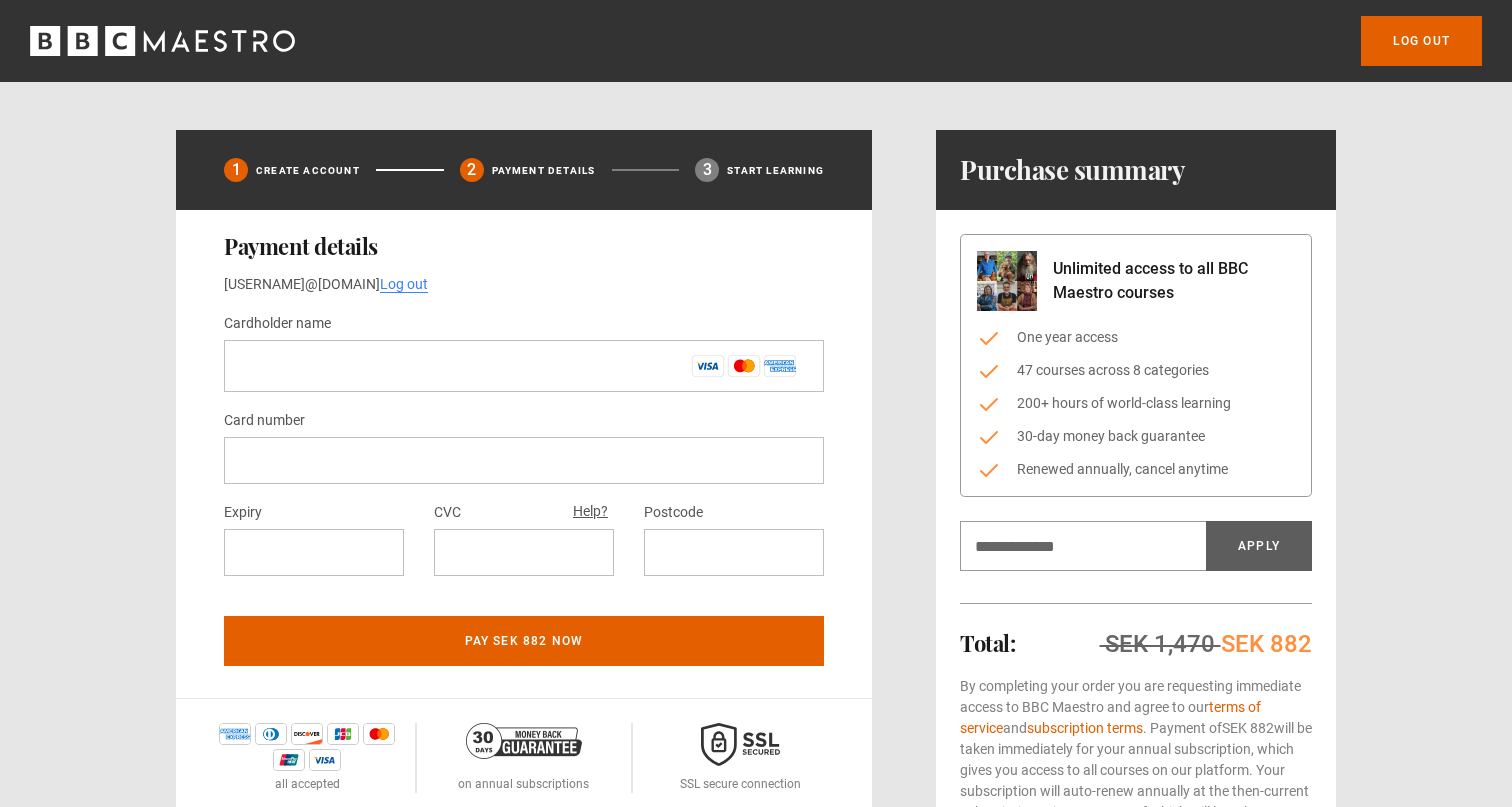 scroll, scrollTop: 0, scrollLeft: 0, axis: both 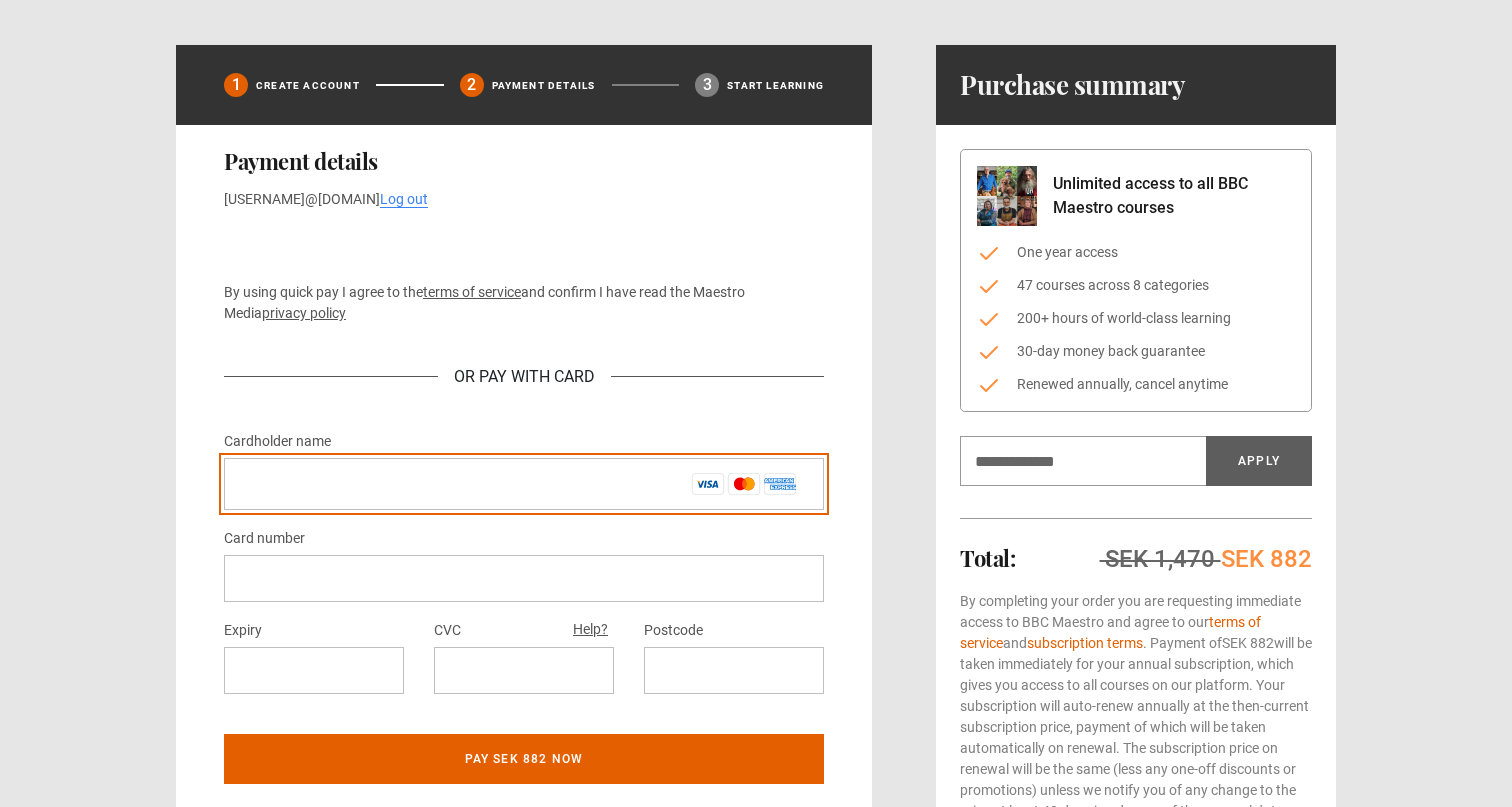 click on "Cardholder name  *" at bounding box center (524, 484) 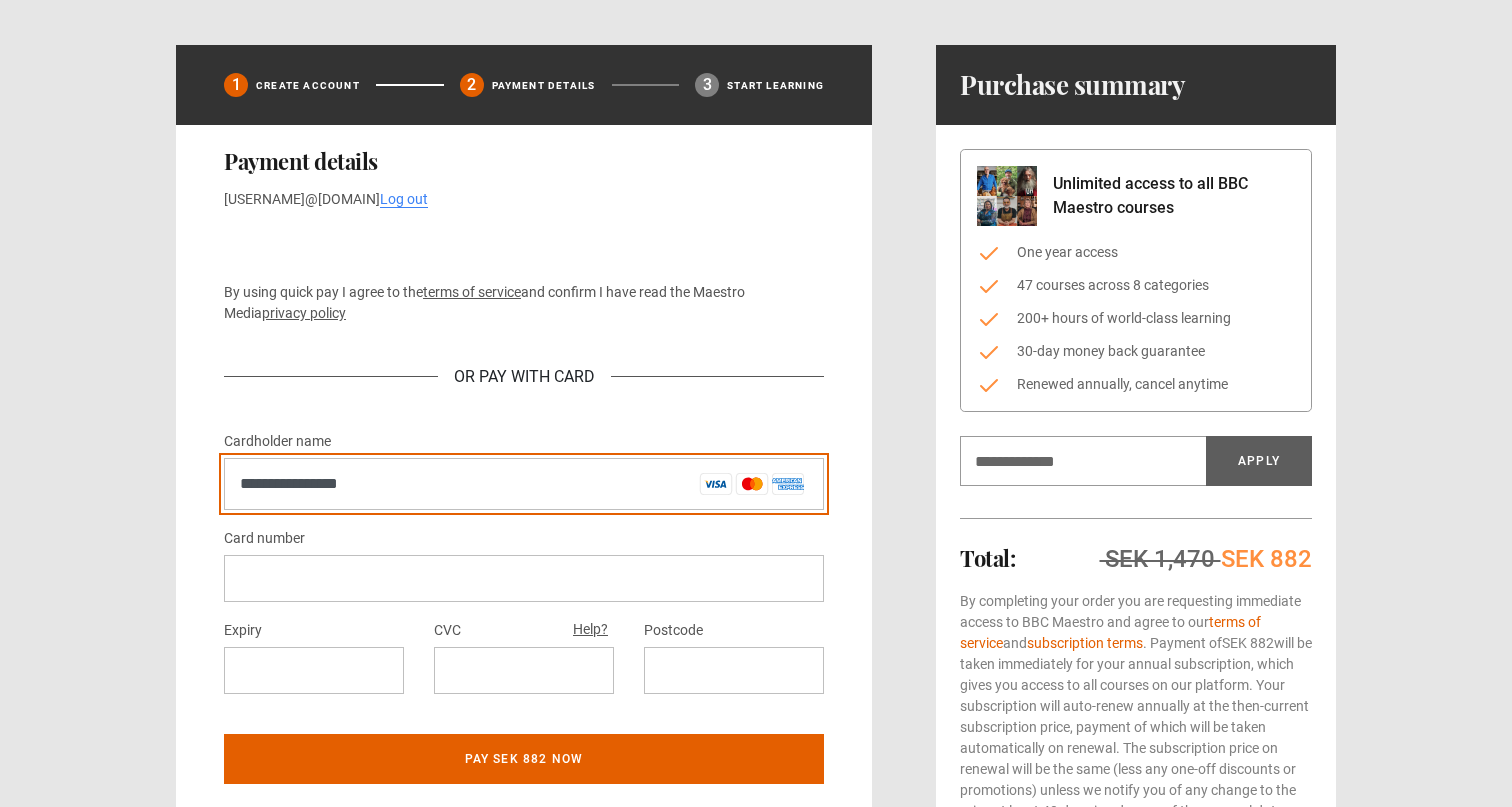 type on "**********" 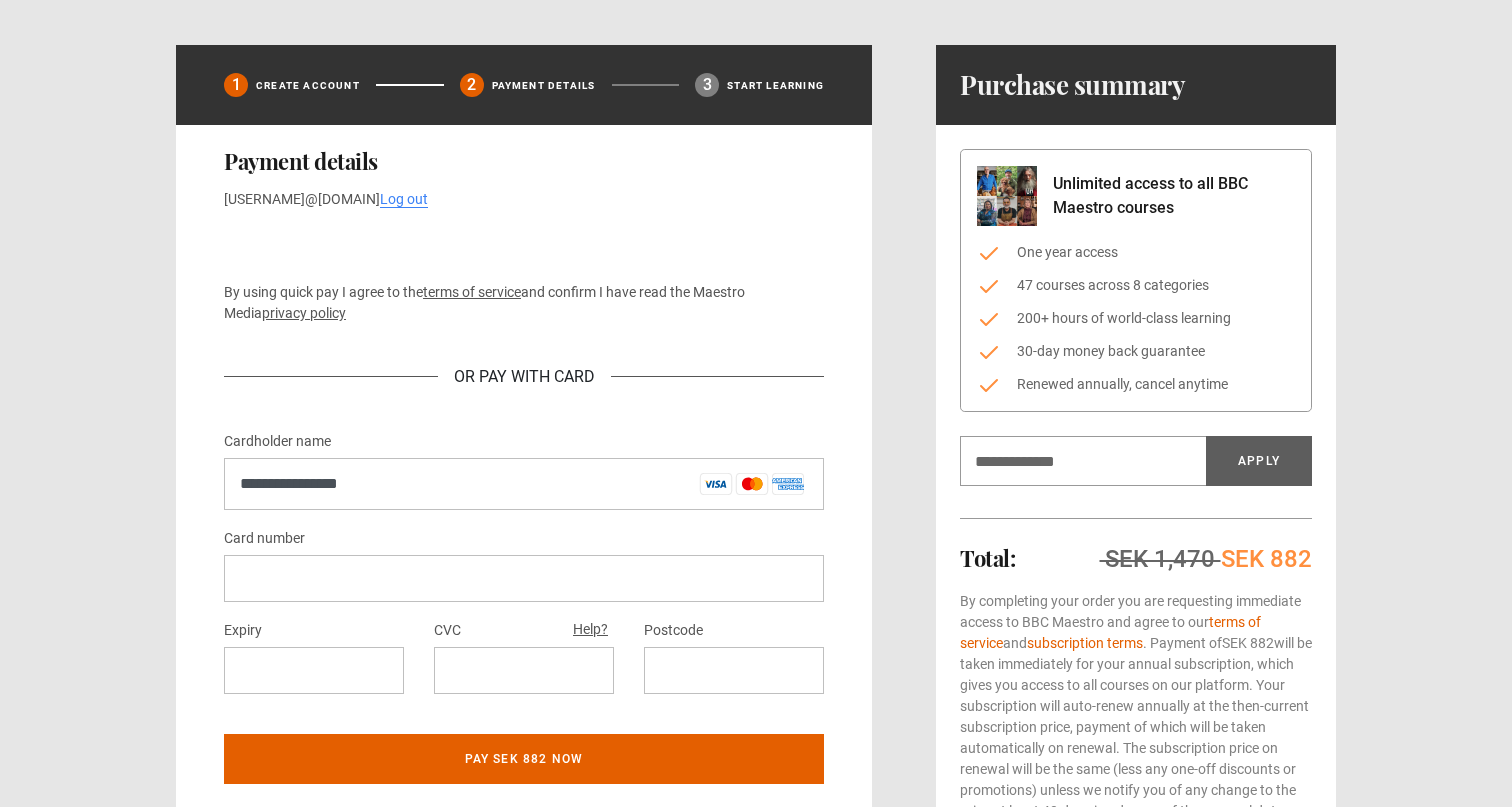 click at bounding box center [524, 578] 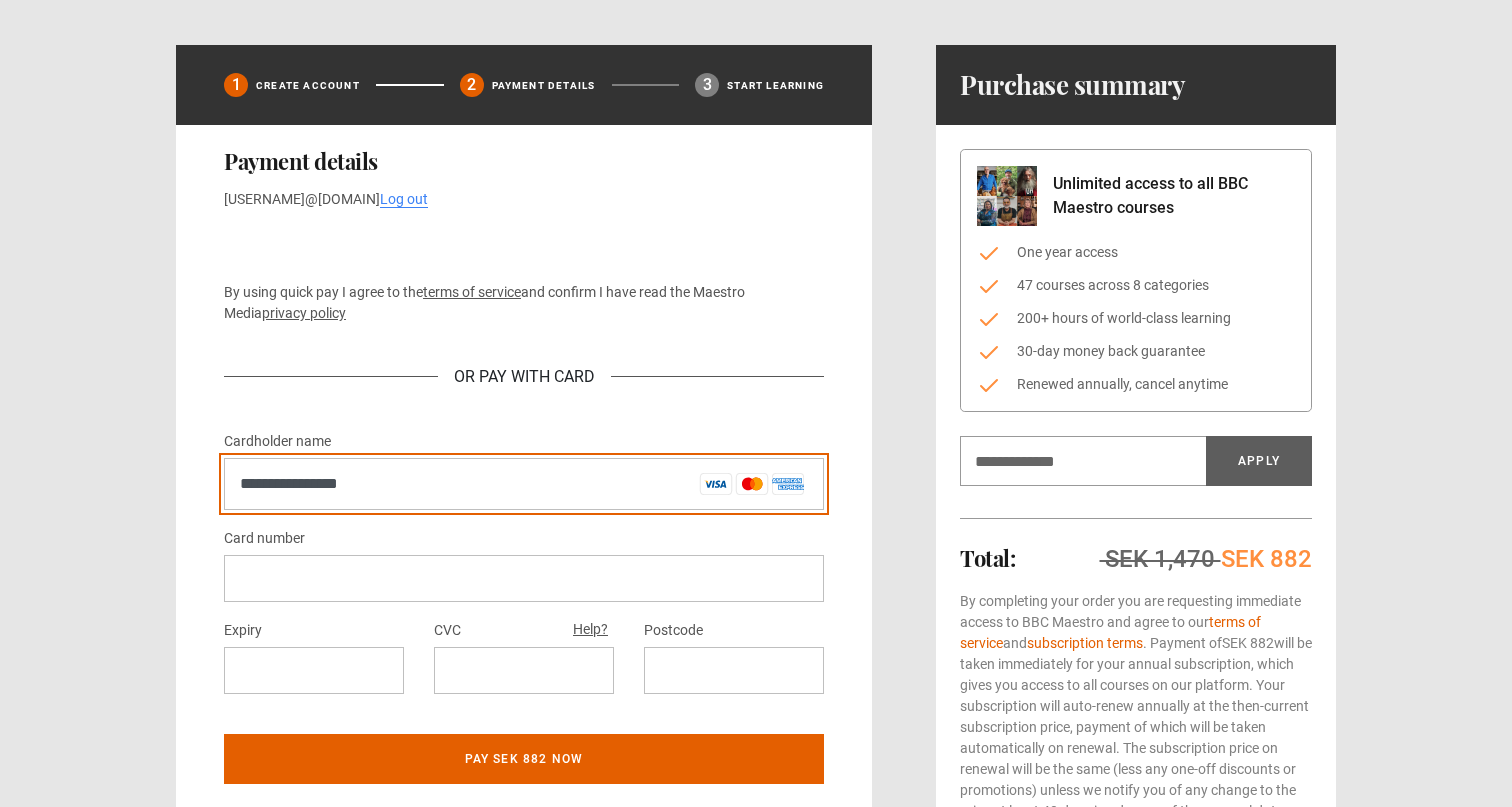 click on "**********" at bounding box center (524, 484) 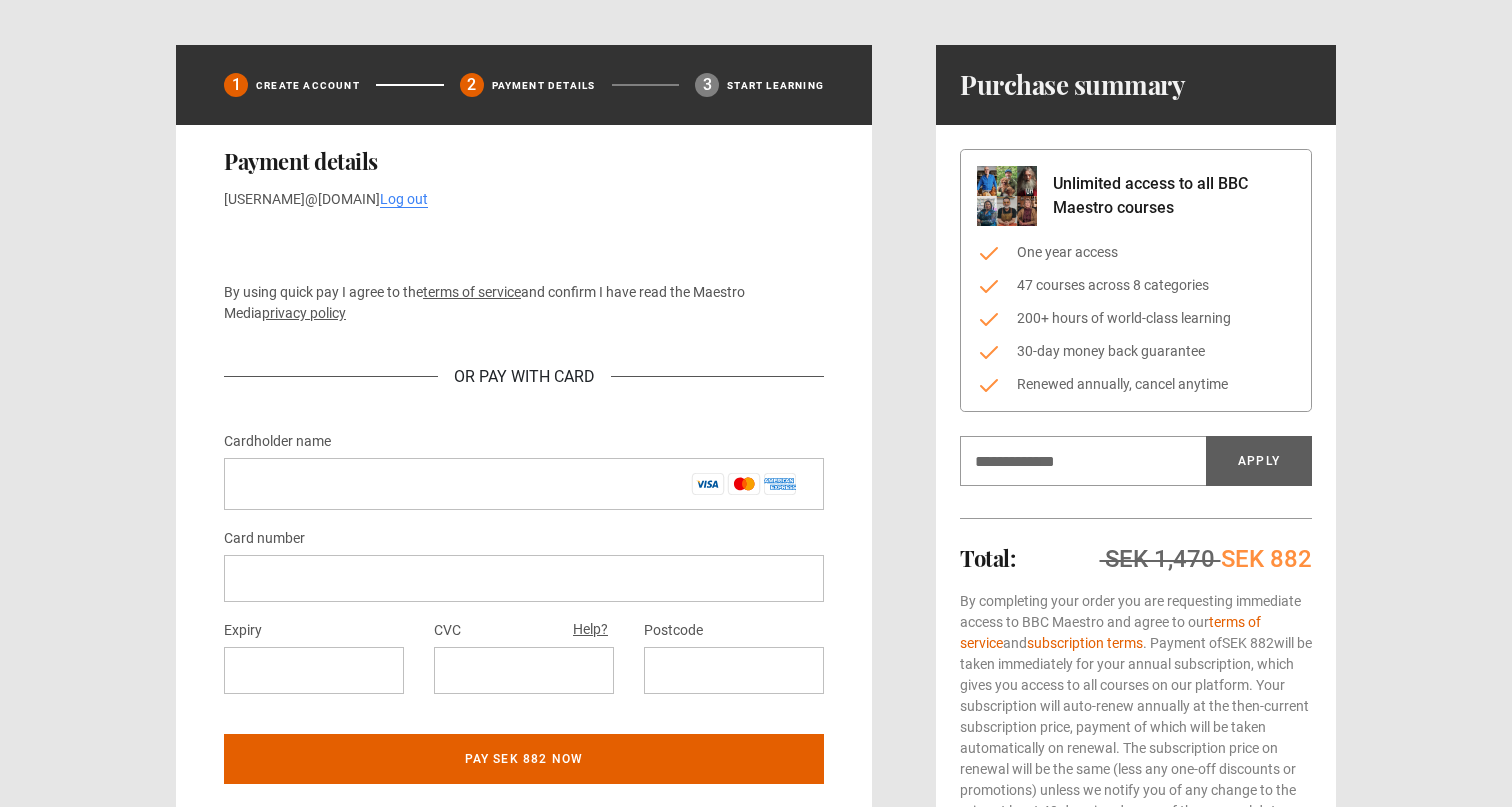 click on "Card number" at bounding box center [524, 564] 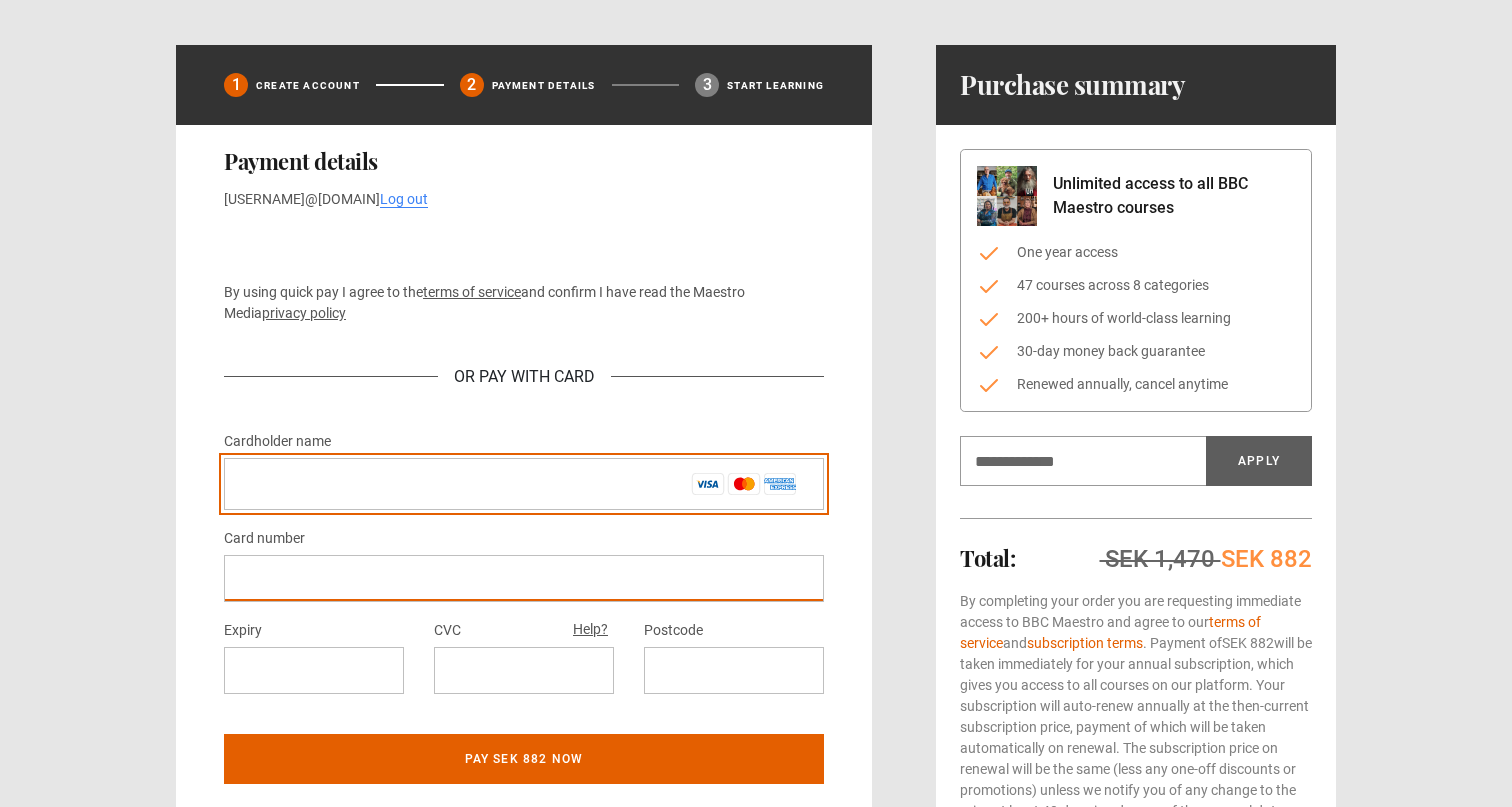 click on "Cardholder name  *" at bounding box center (524, 484) 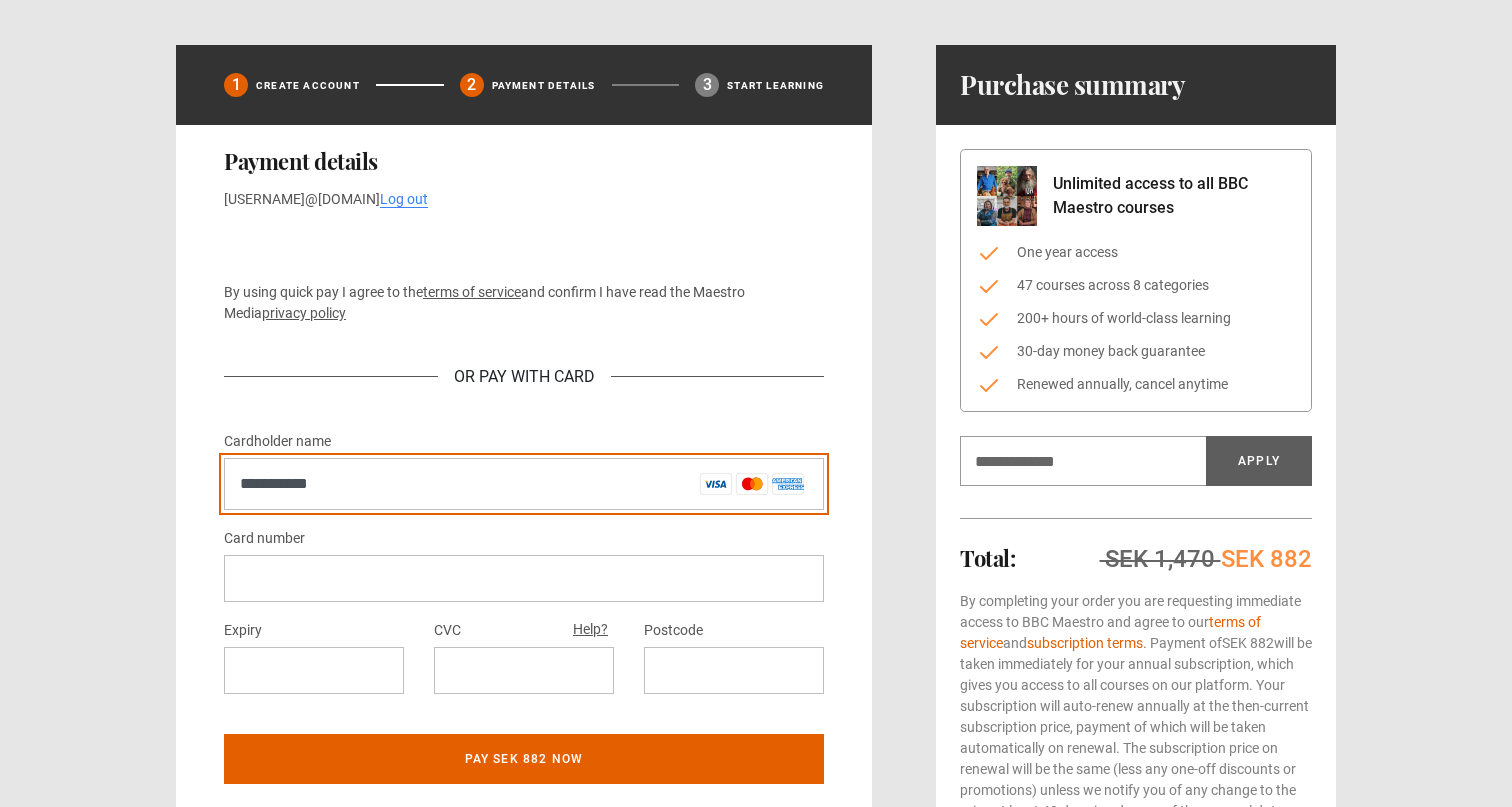 type on "**********" 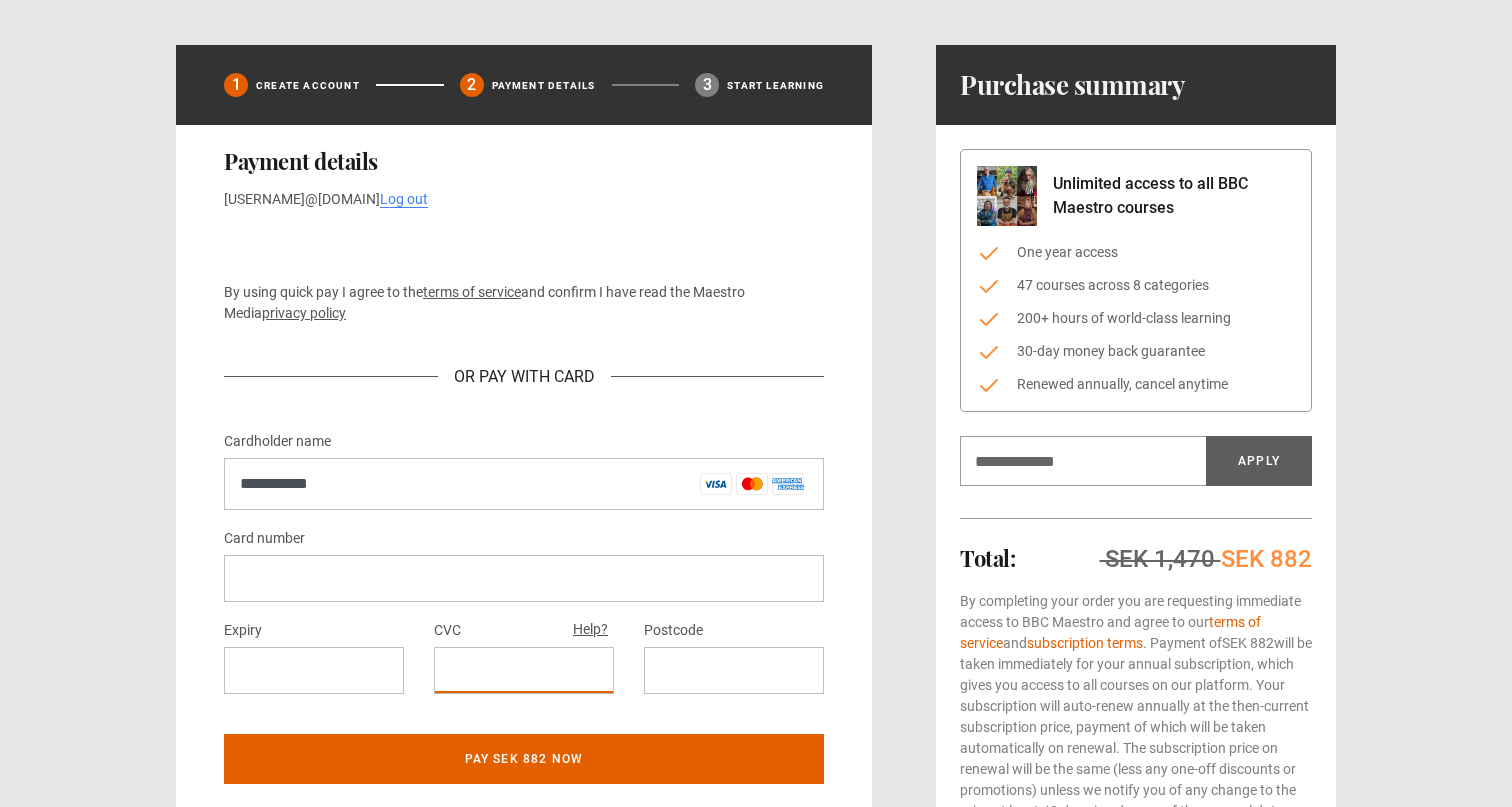 click at bounding box center [734, 670] 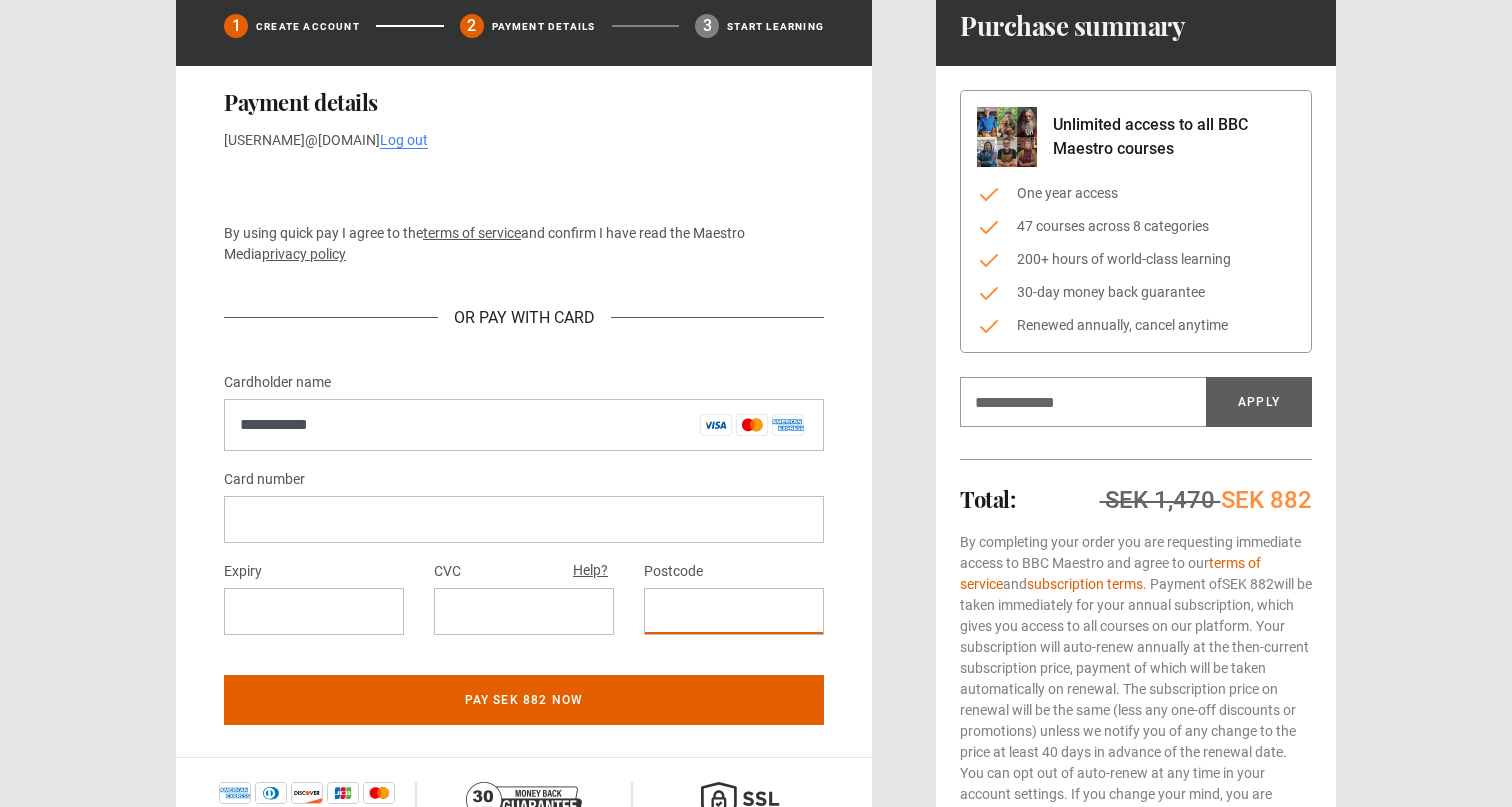 scroll, scrollTop: 176, scrollLeft: 0, axis: vertical 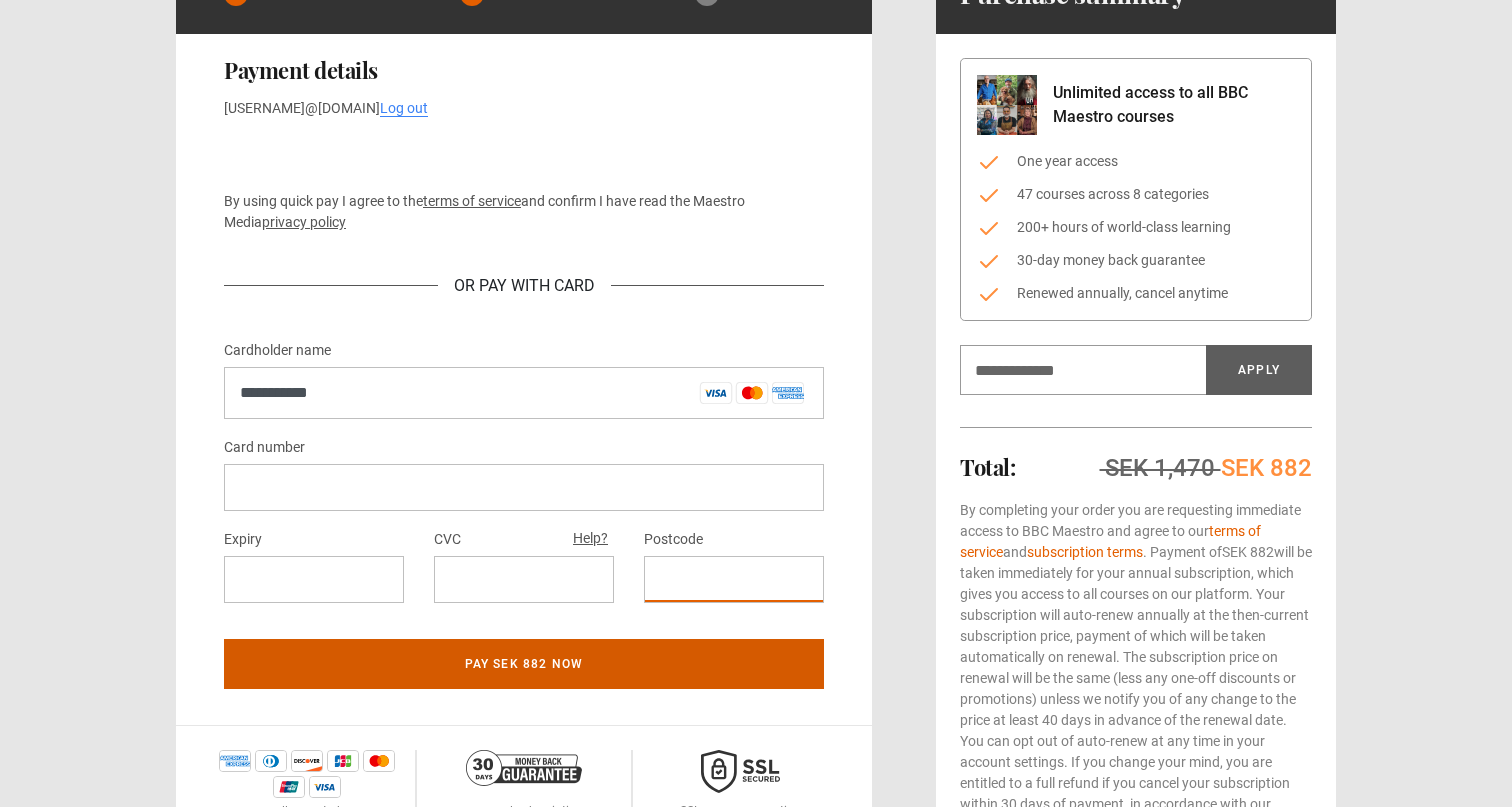 click on "Pay SEK 882 now" at bounding box center [524, 664] 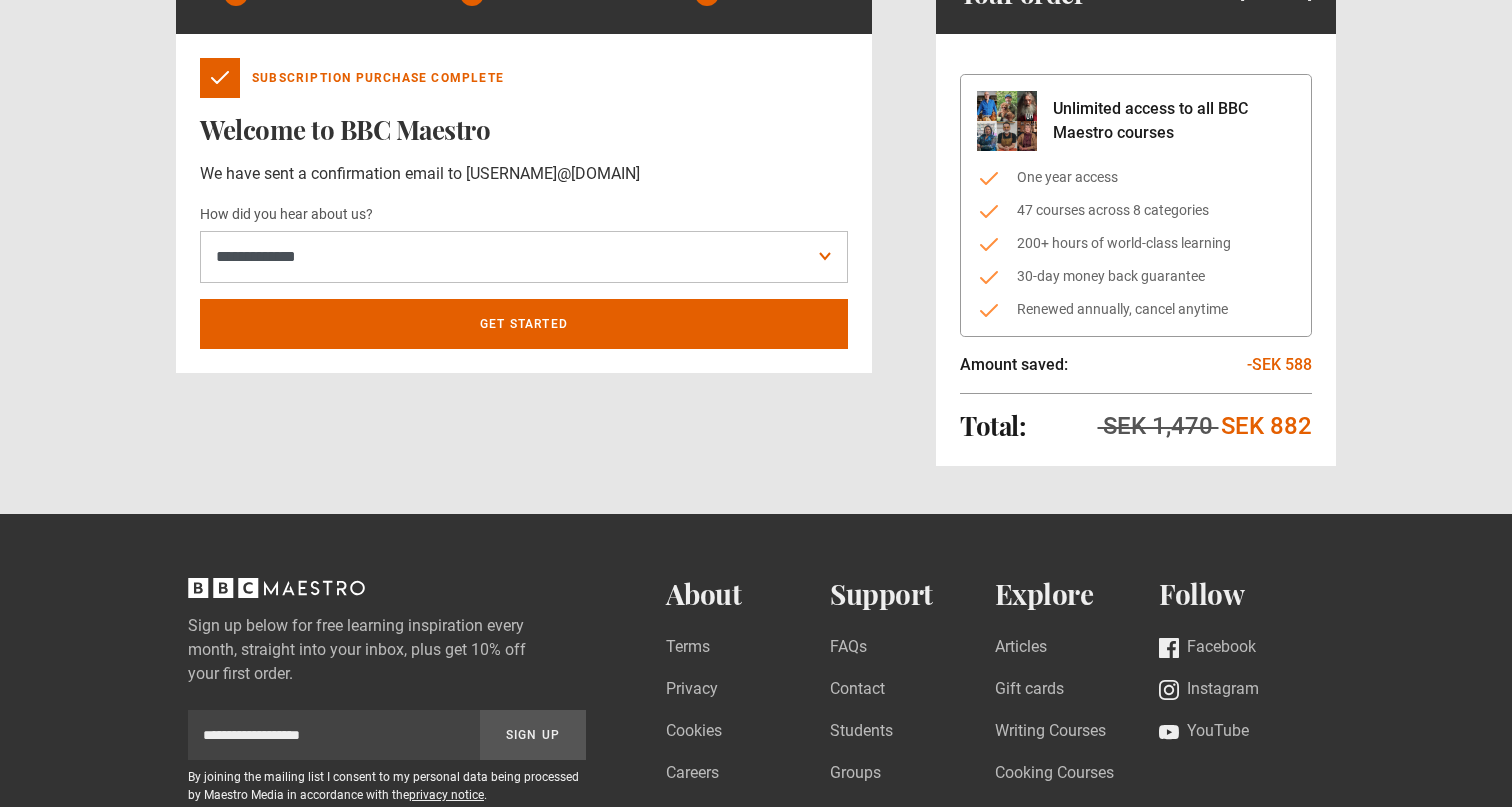 scroll, scrollTop: 0, scrollLeft: 0, axis: both 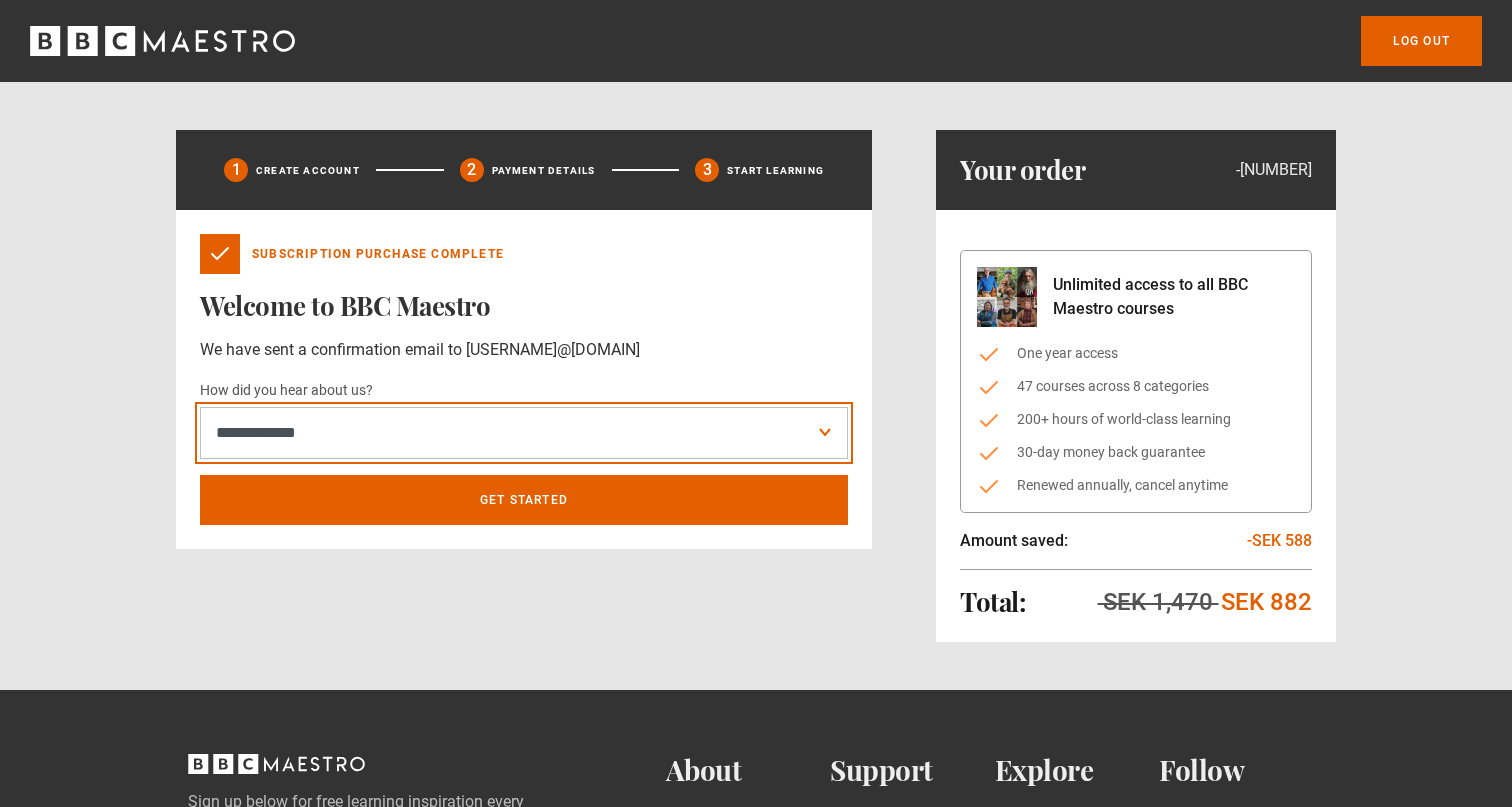 click on "**********" at bounding box center [524, 433] 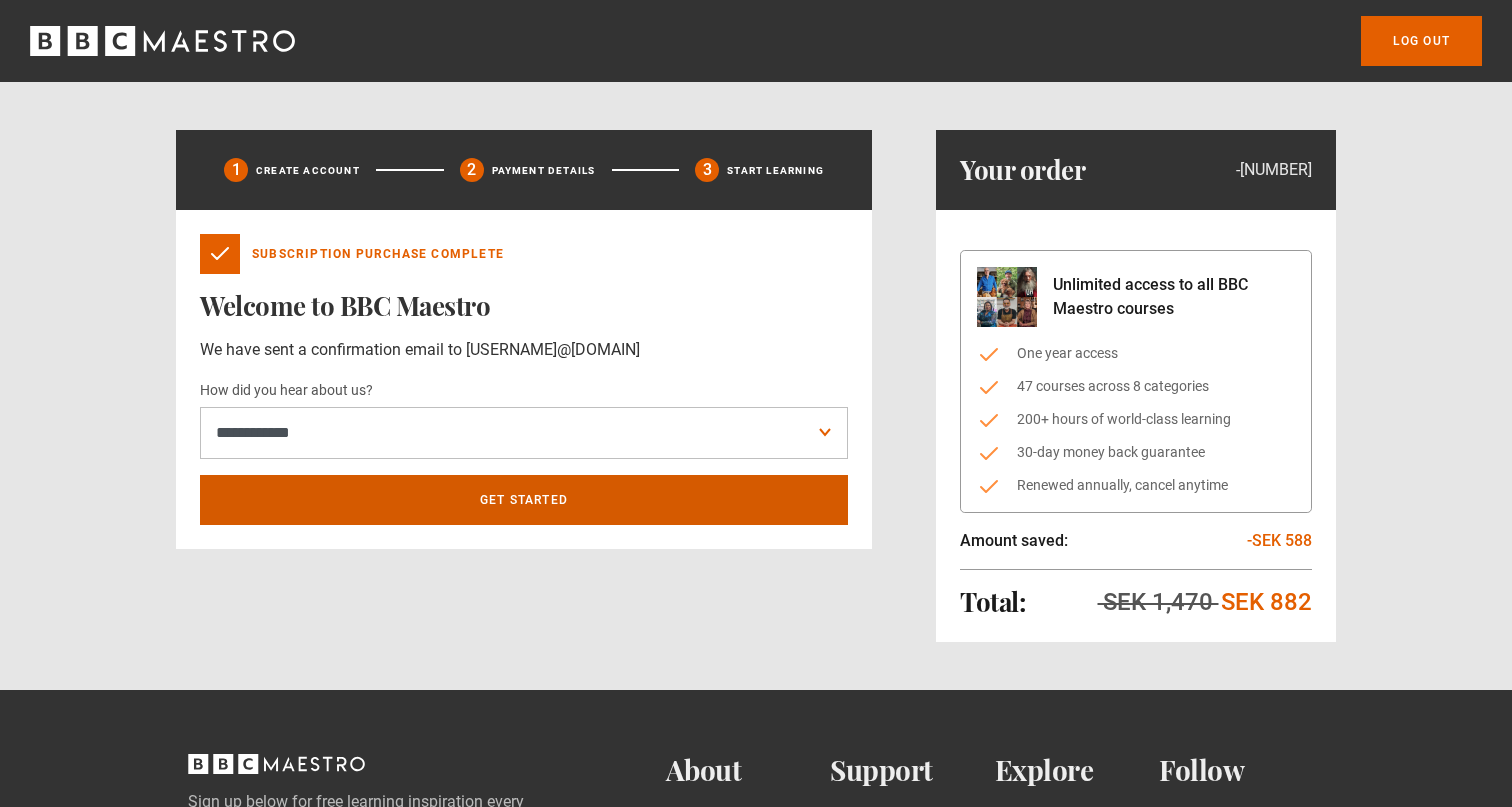 click on "Get Started" at bounding box center [524, 500] 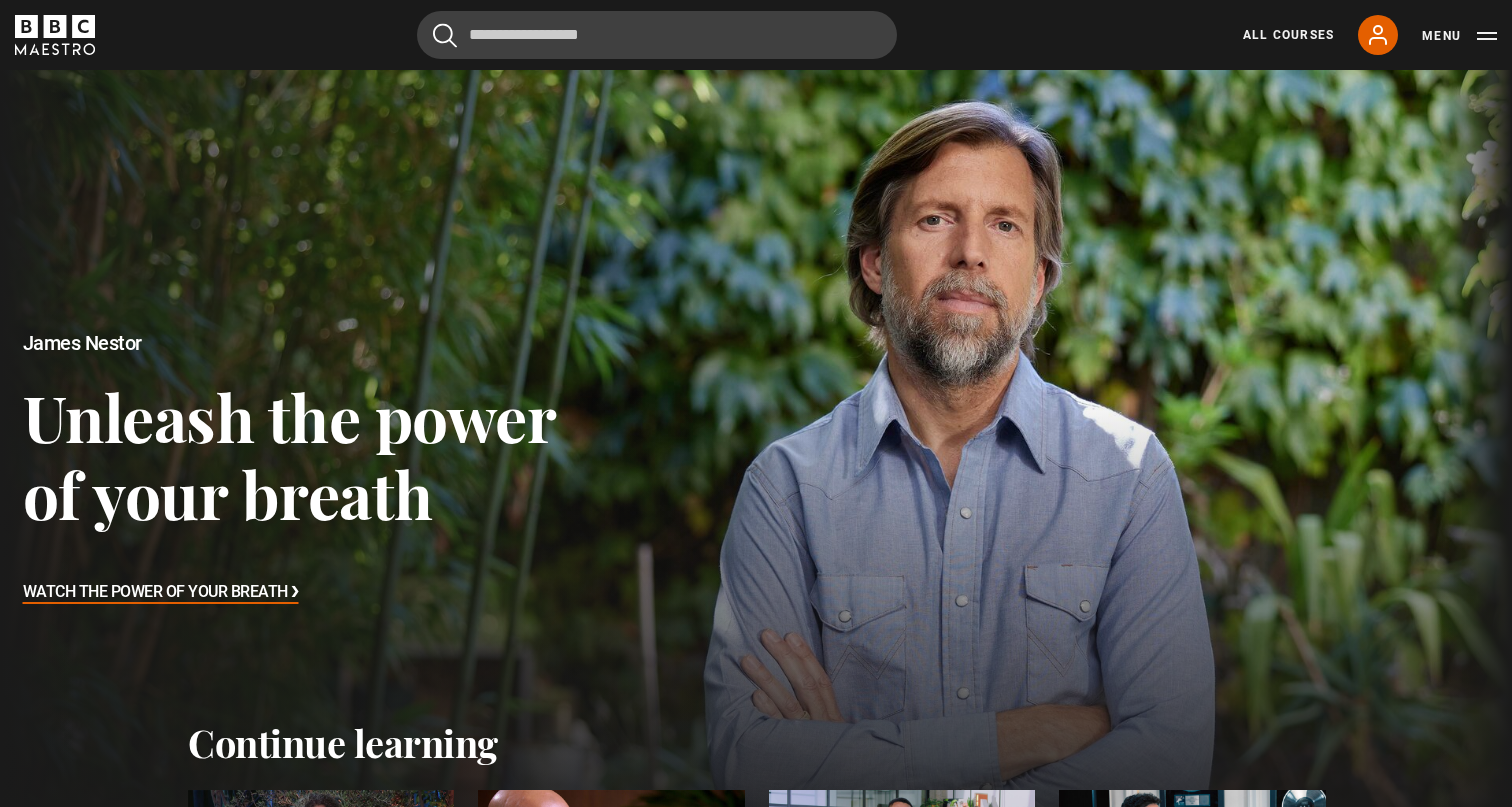 scroll, scrollTop: 0, scrollLeft: 0, axis: both 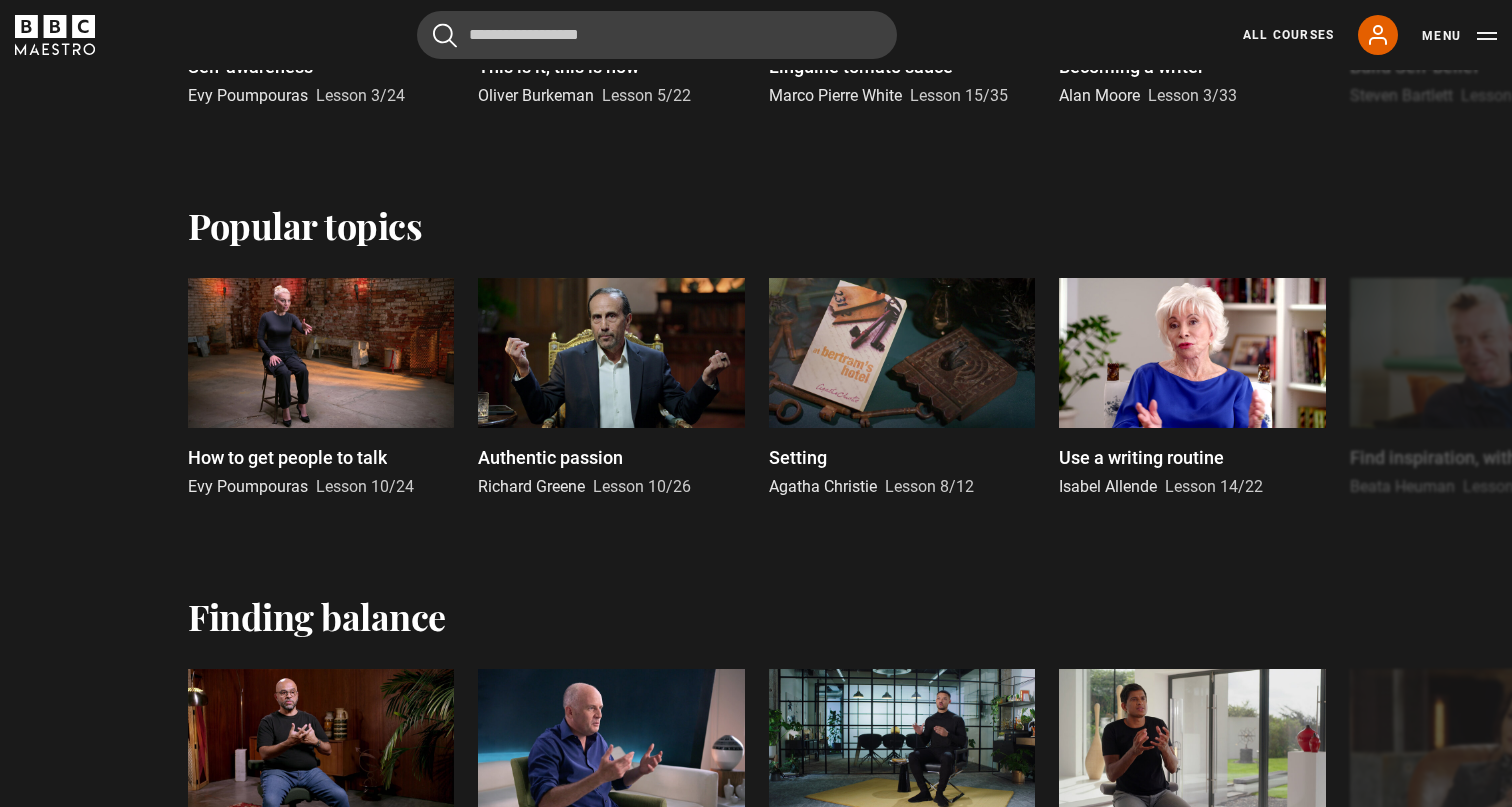 click on "Popular topics" at bounding box center [756, 225] 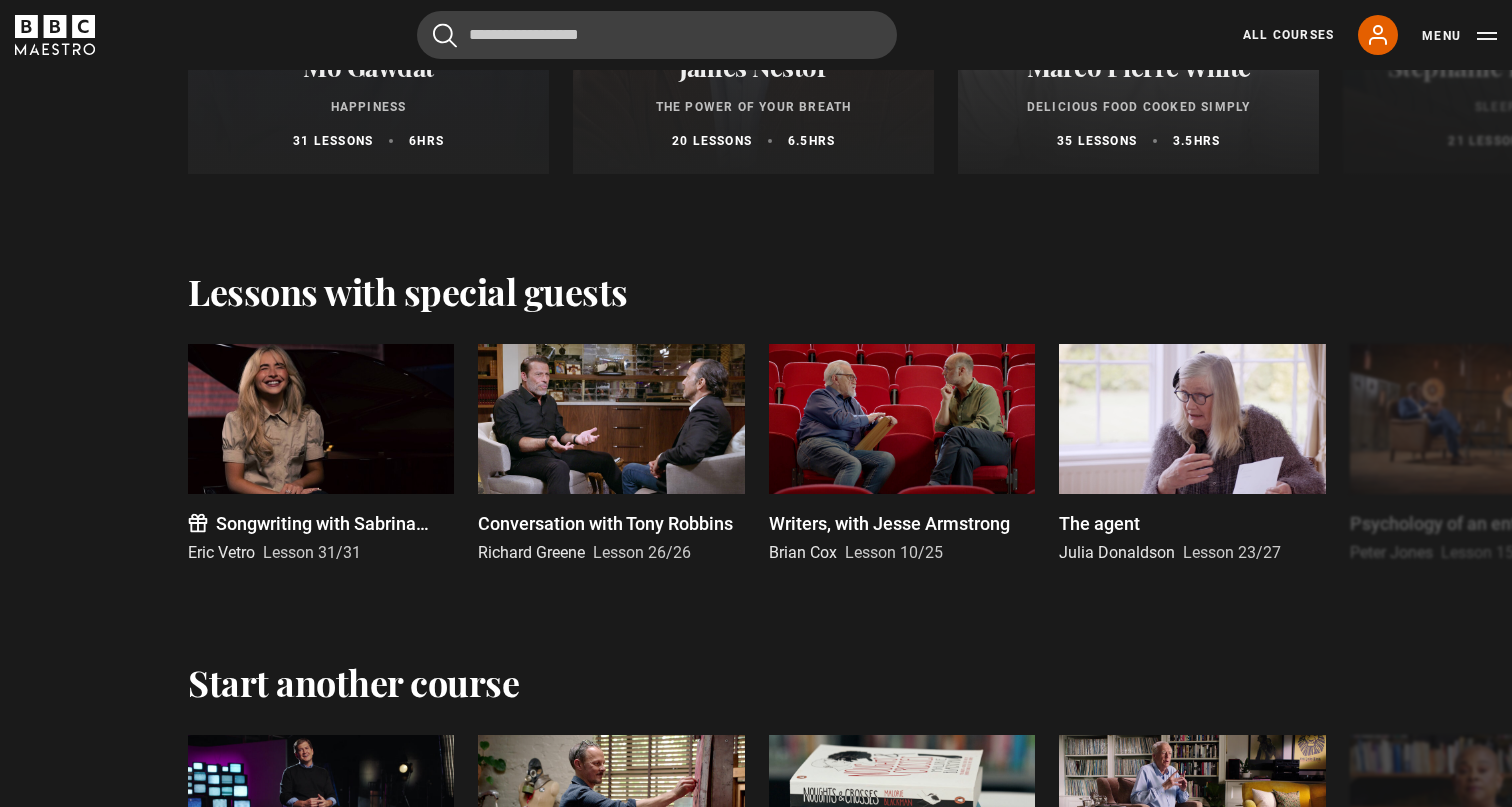 scroll, scrollTop: 3464, scrollLeft: 0, axis: vertical 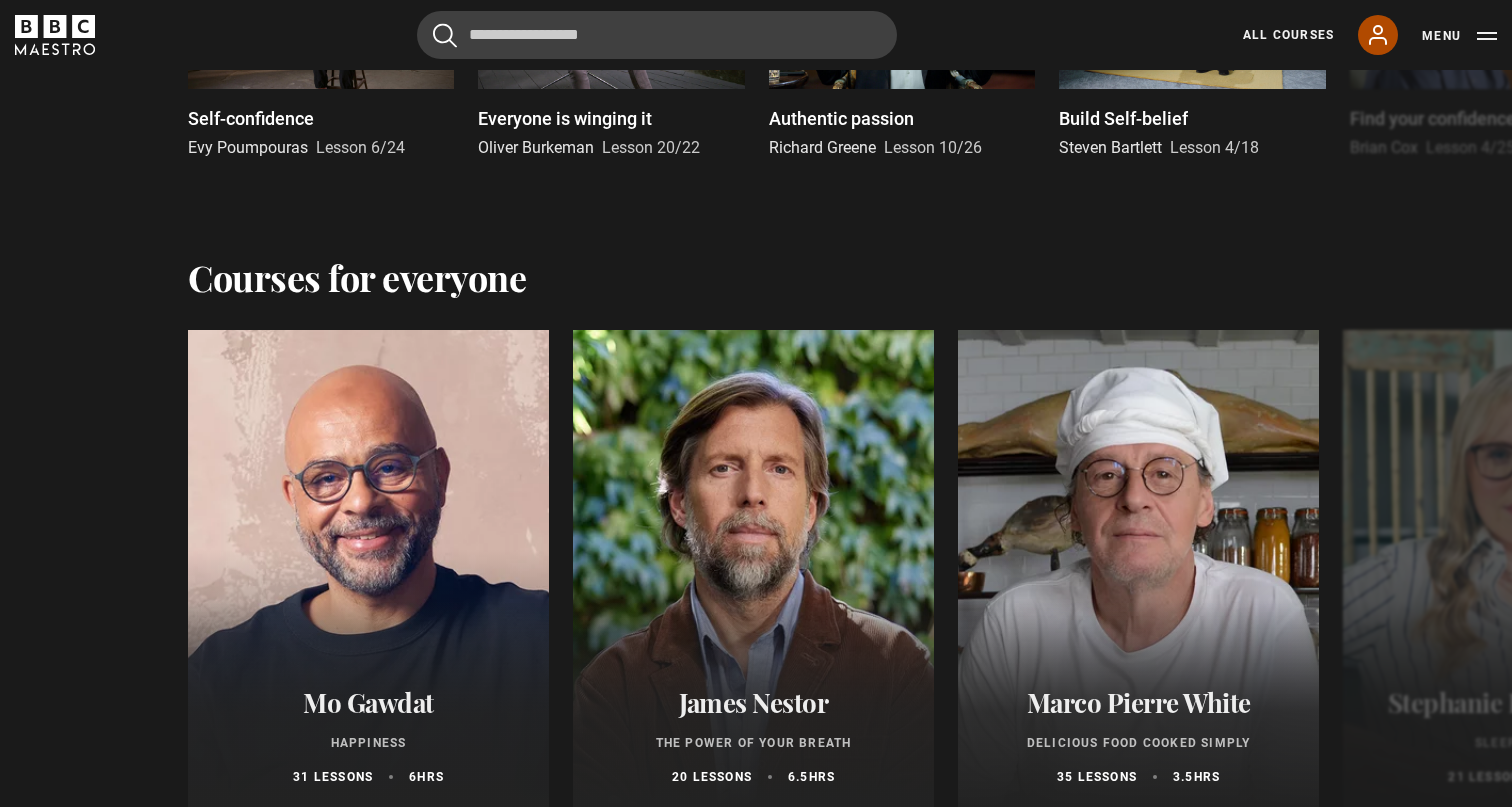 click on "My Account" at bounding box center [1378, 35] 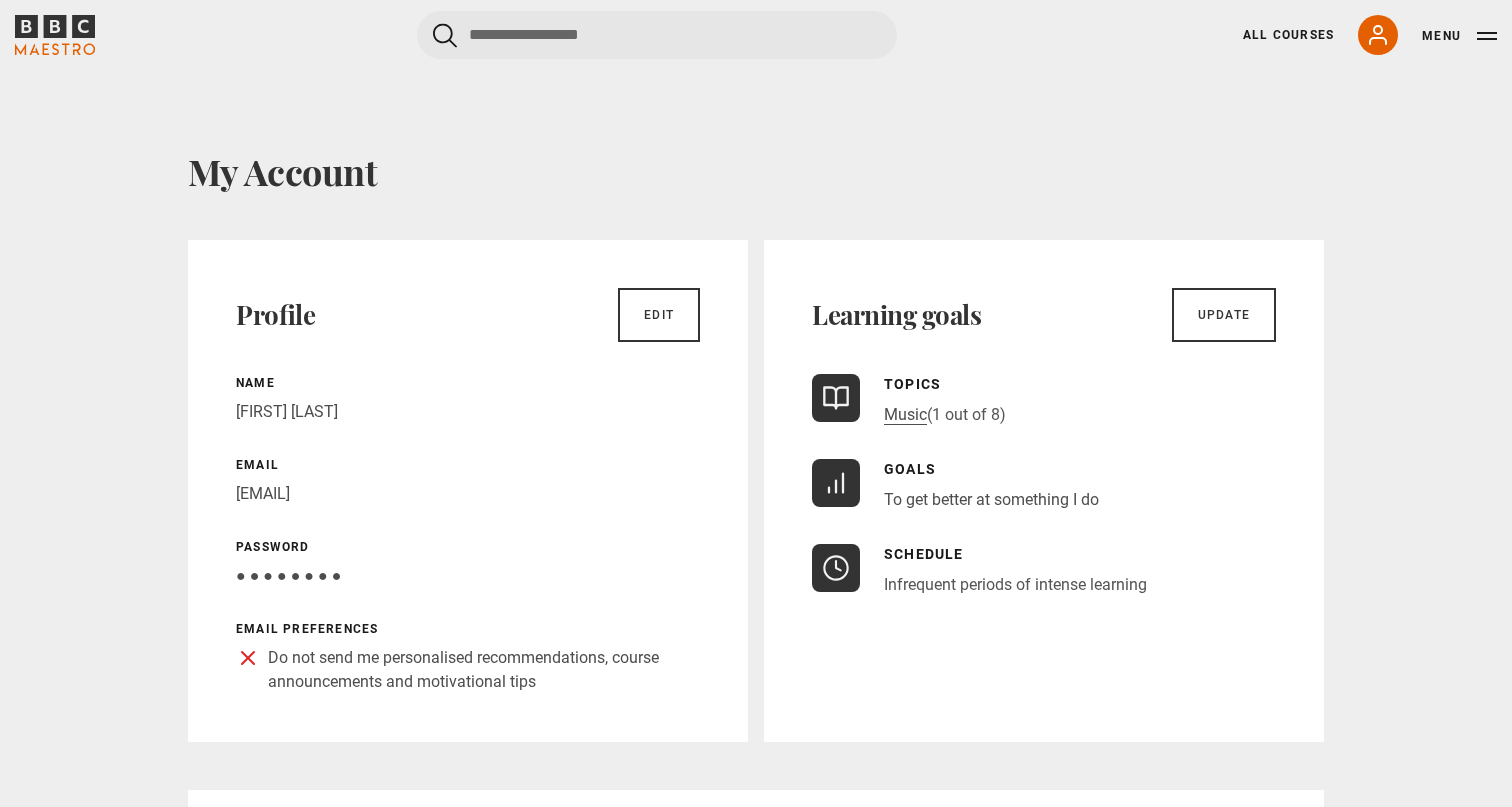 scroll, scrollTop: 0, scrollLeft: 0, axis: both 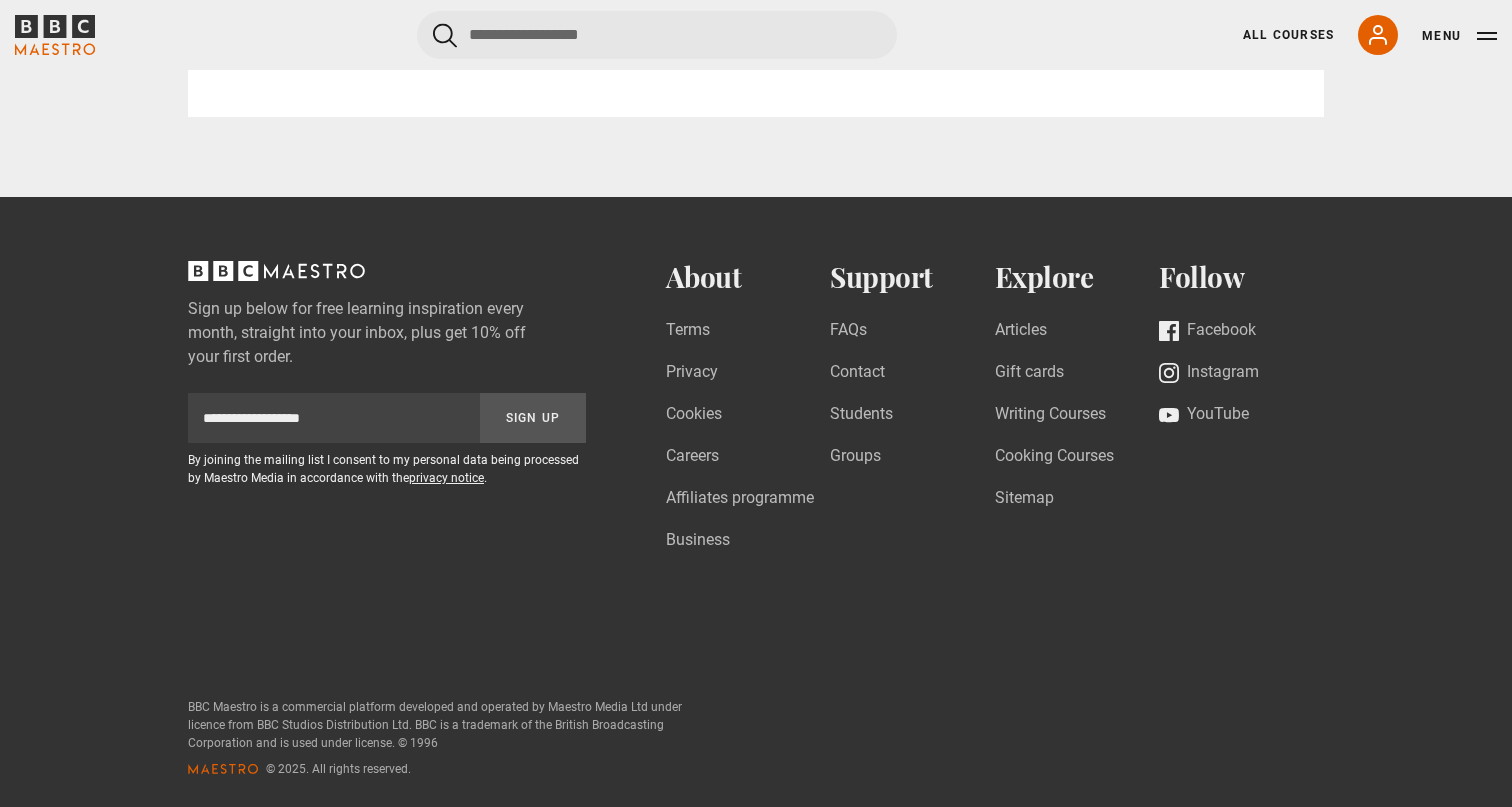 click 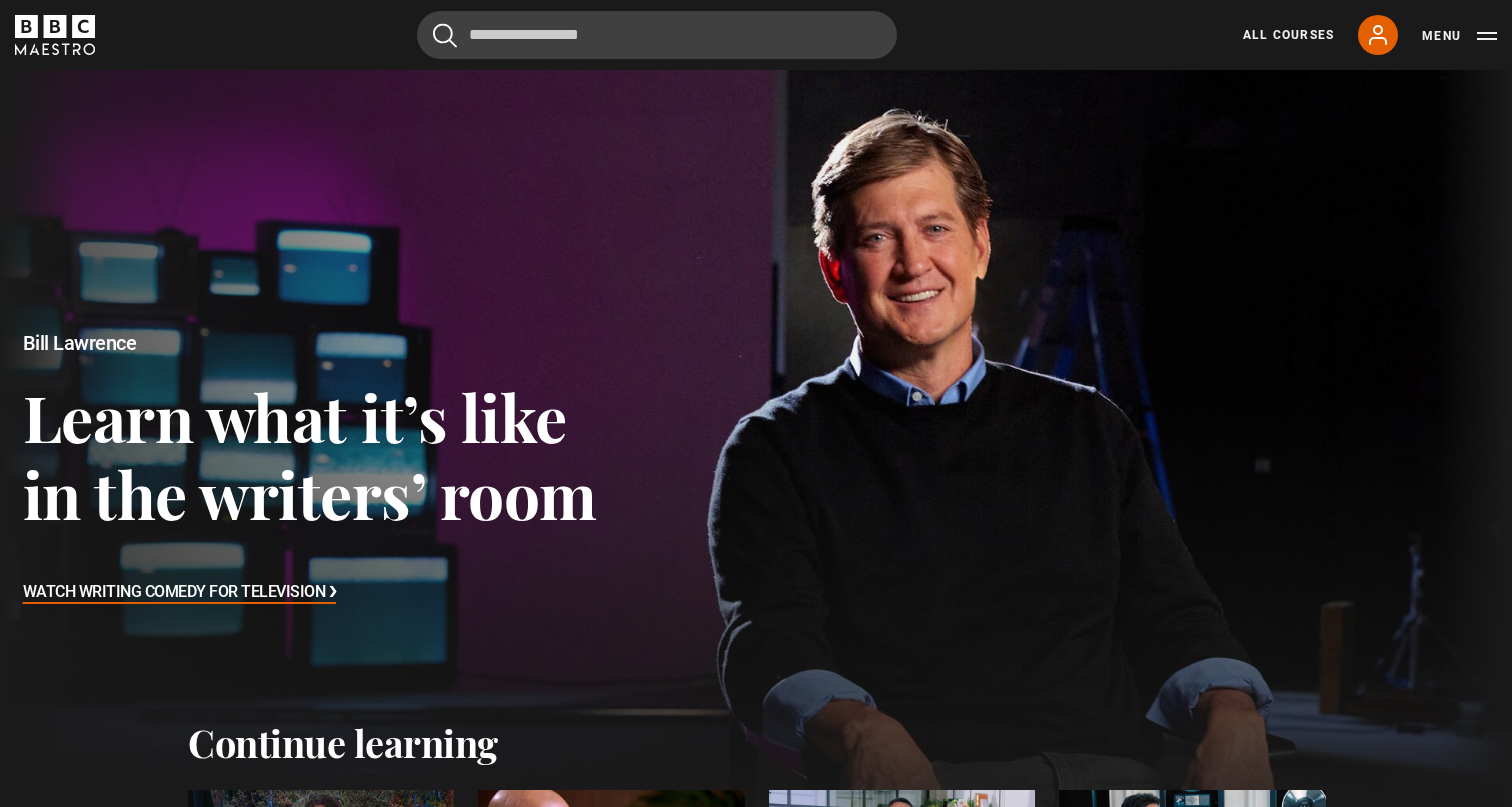 scroll, scrollTop: 0, scrollLeft: 0, axis: both 